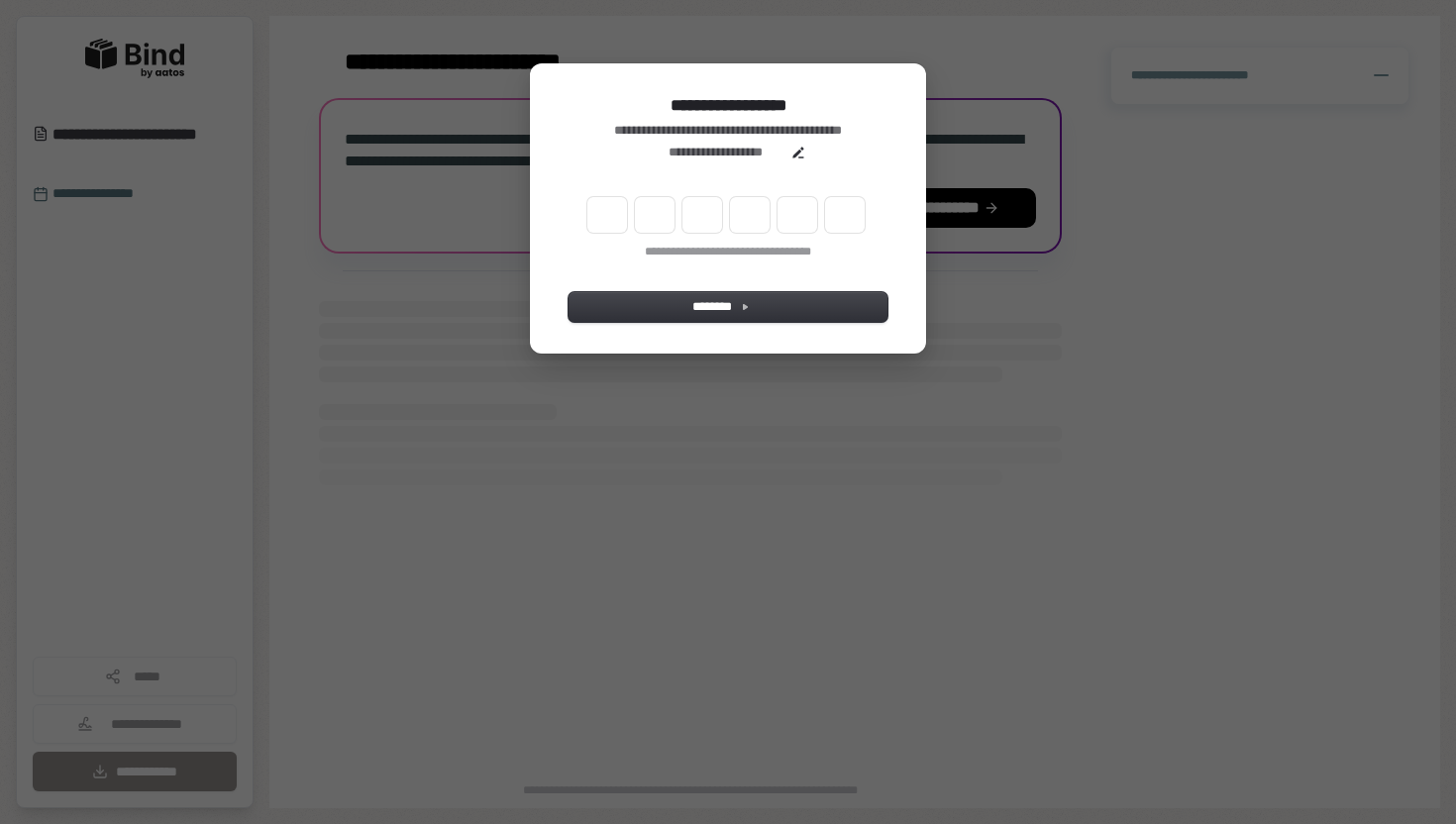 scroll, scrollTop: 0, scrollLeft: 0, axis: both 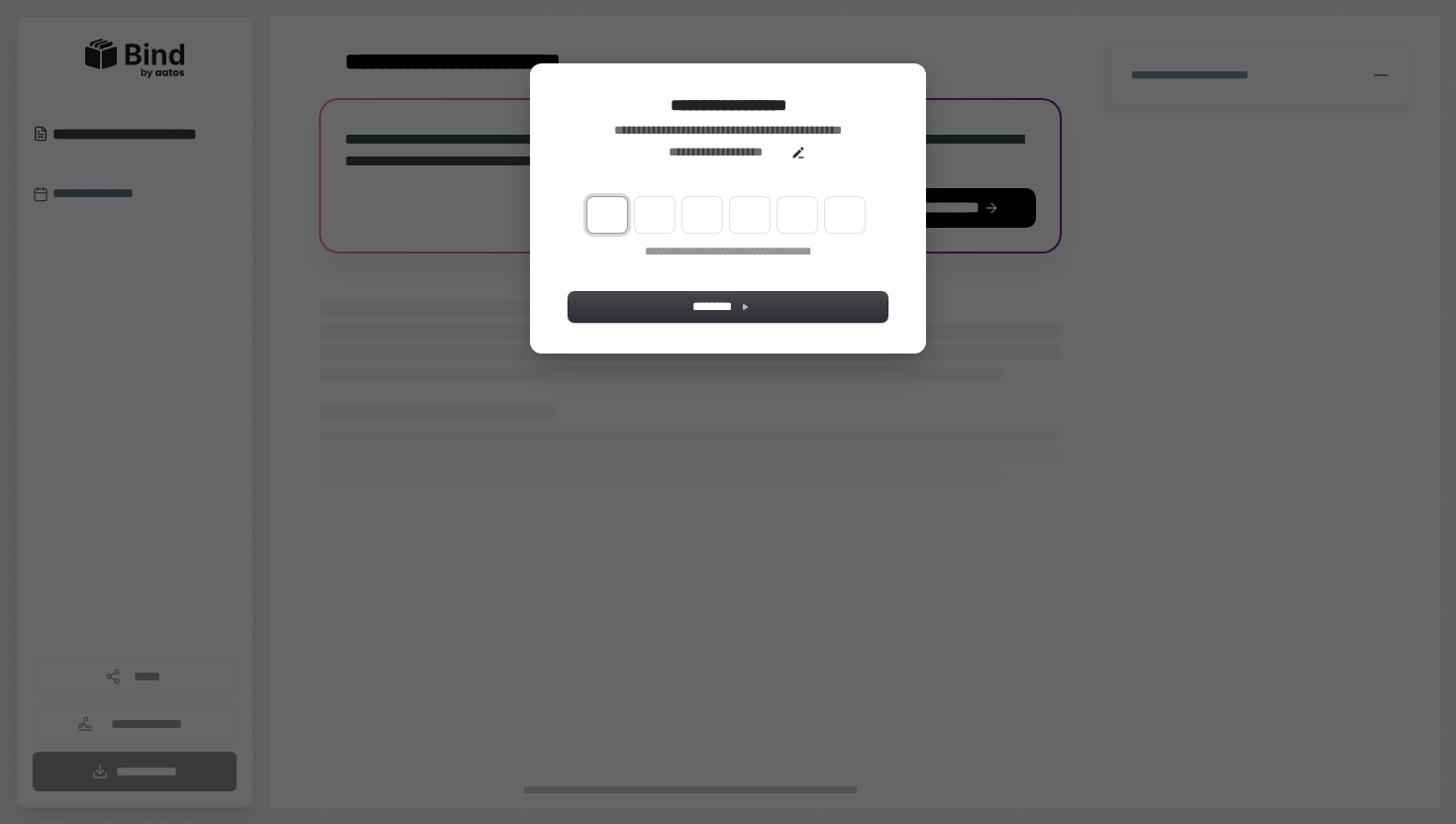 type on "*" 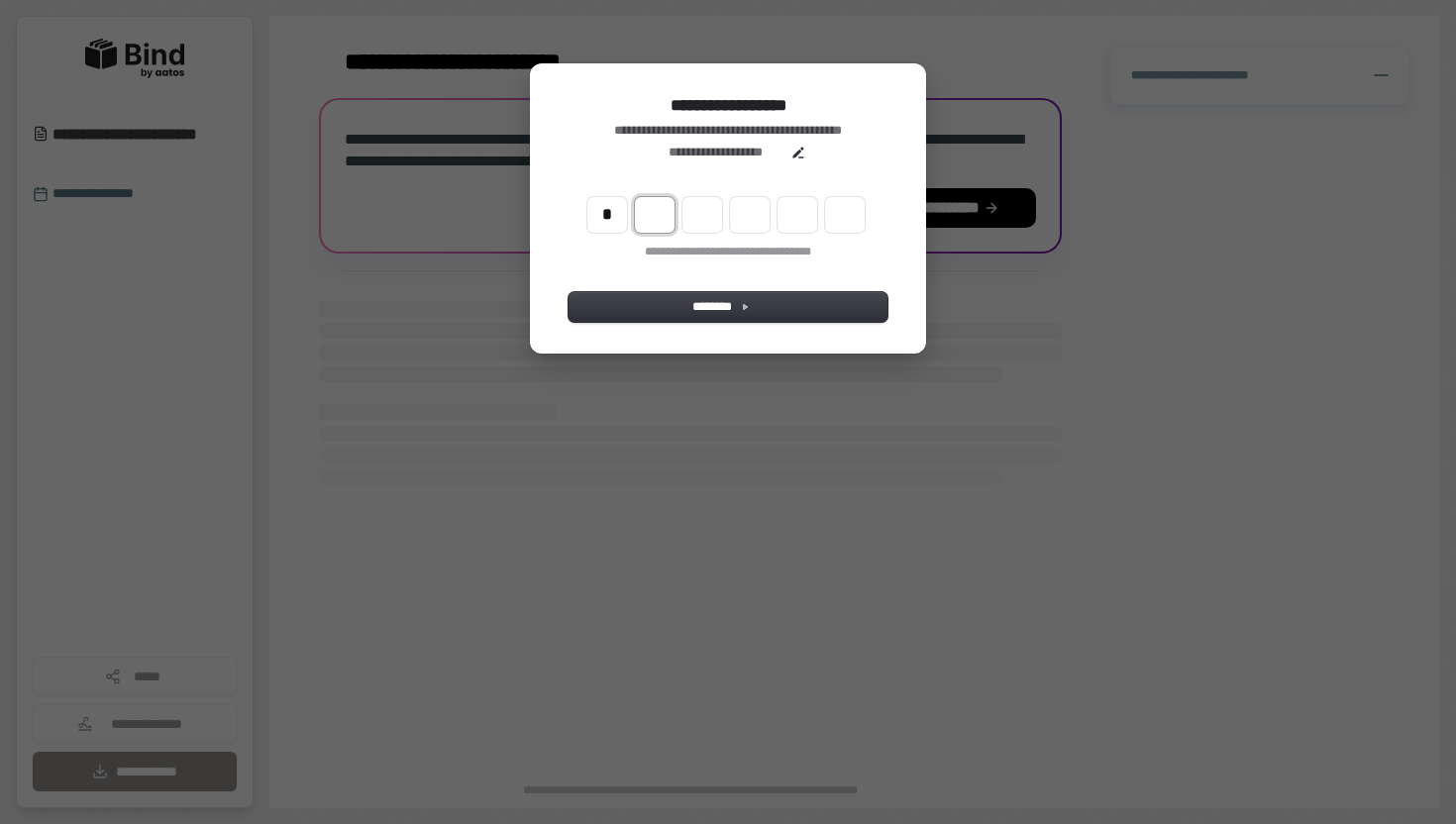 type on "*" 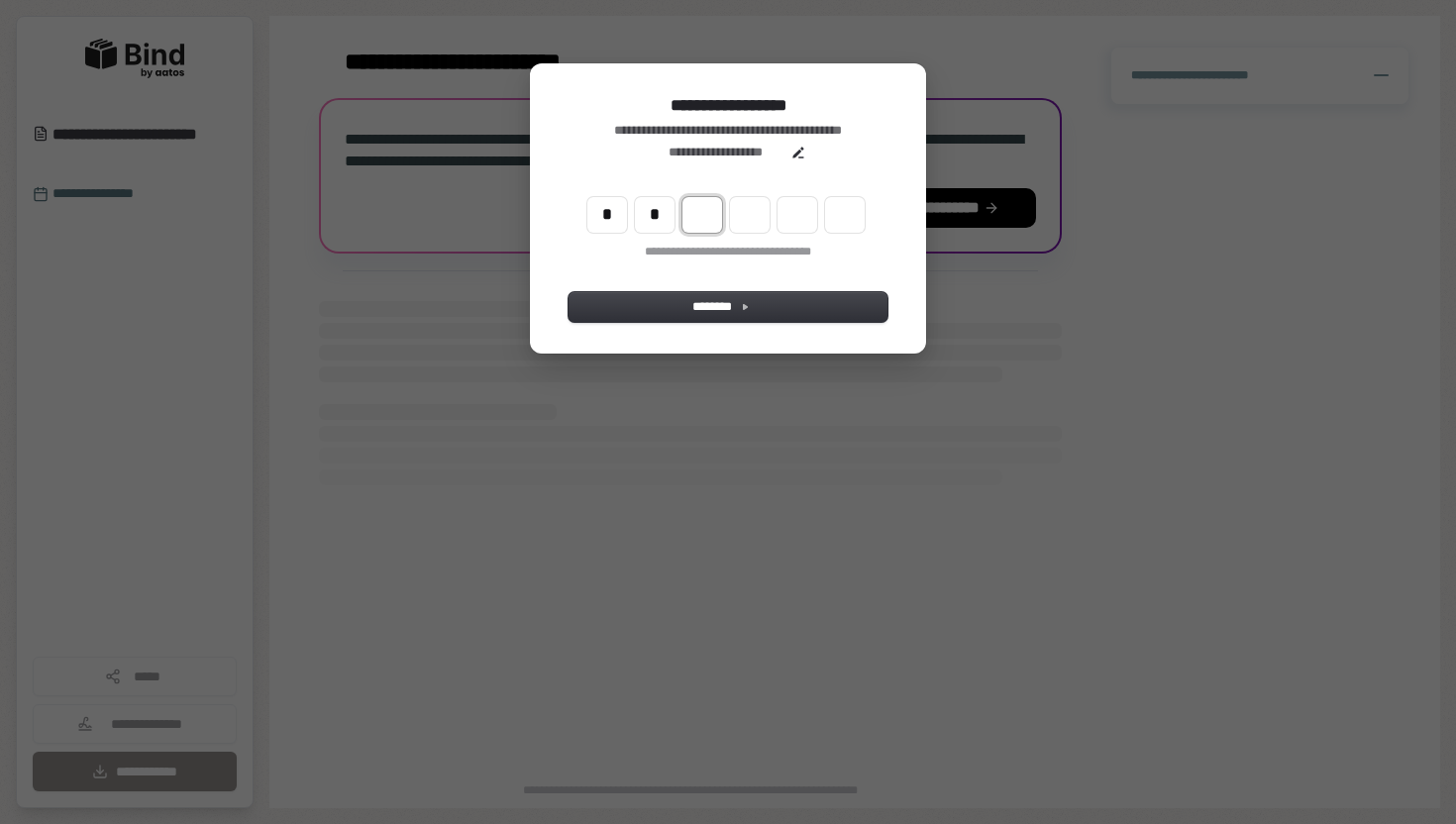 type on "**" 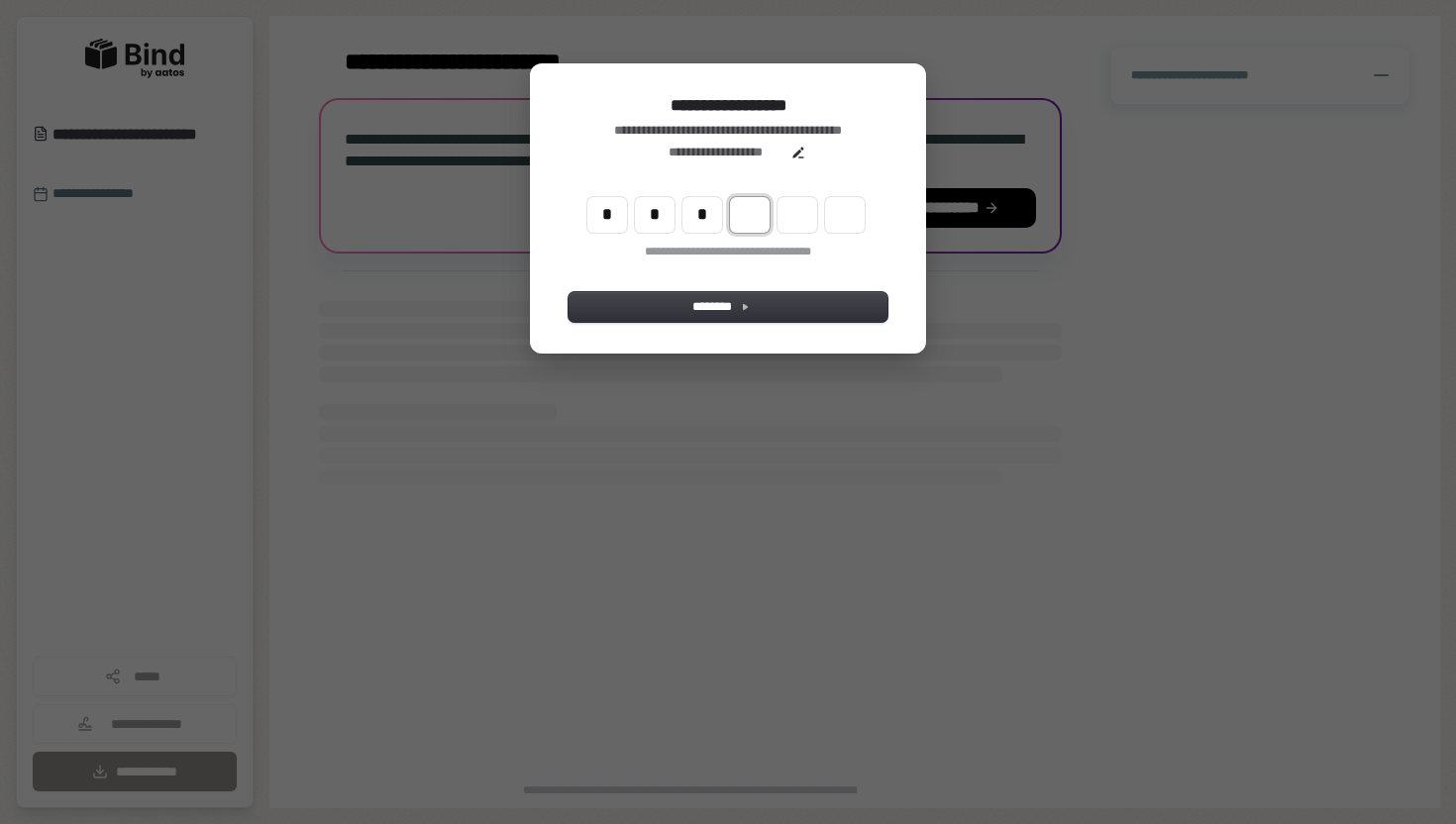type on "***" 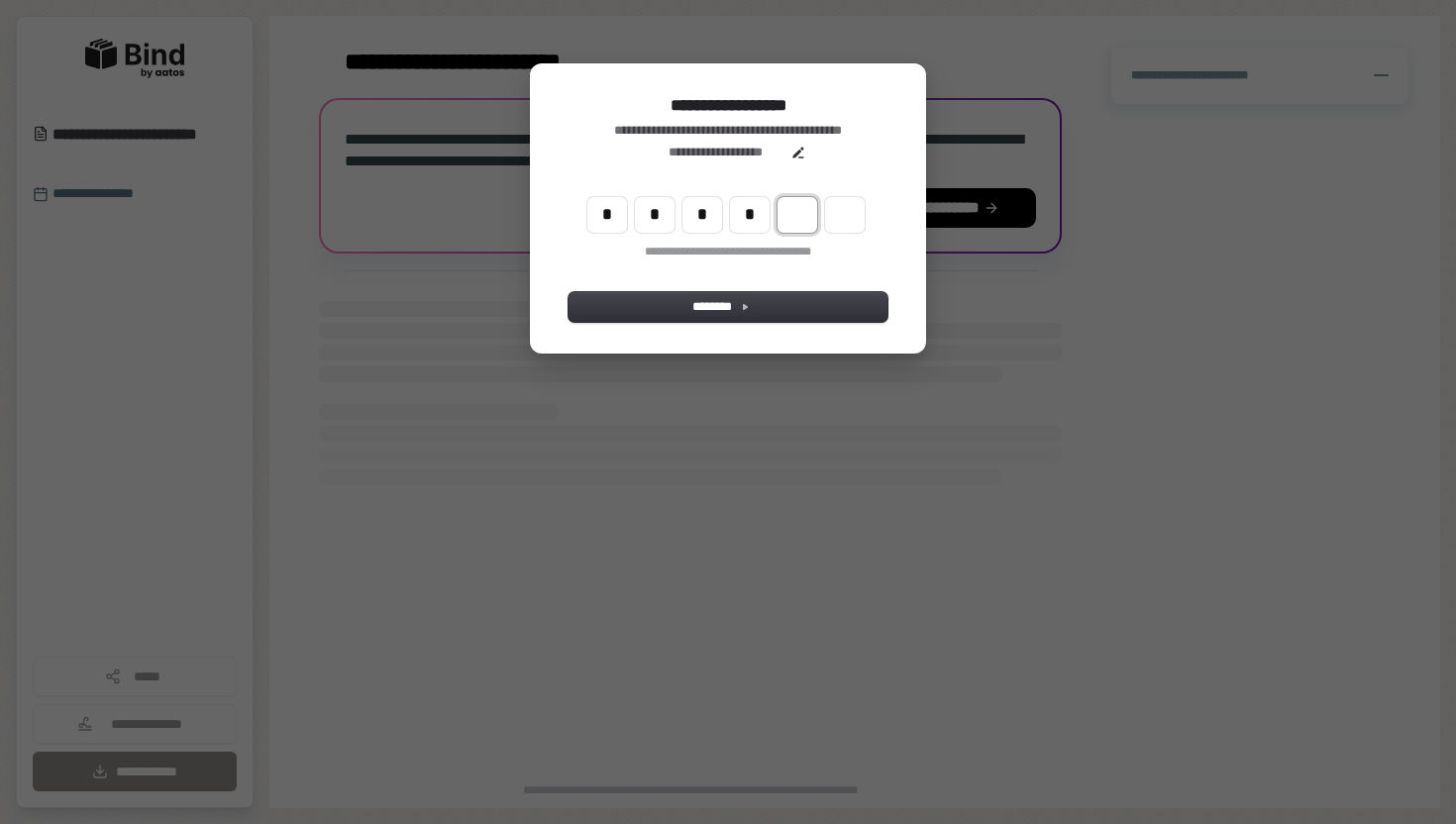 type on "****" 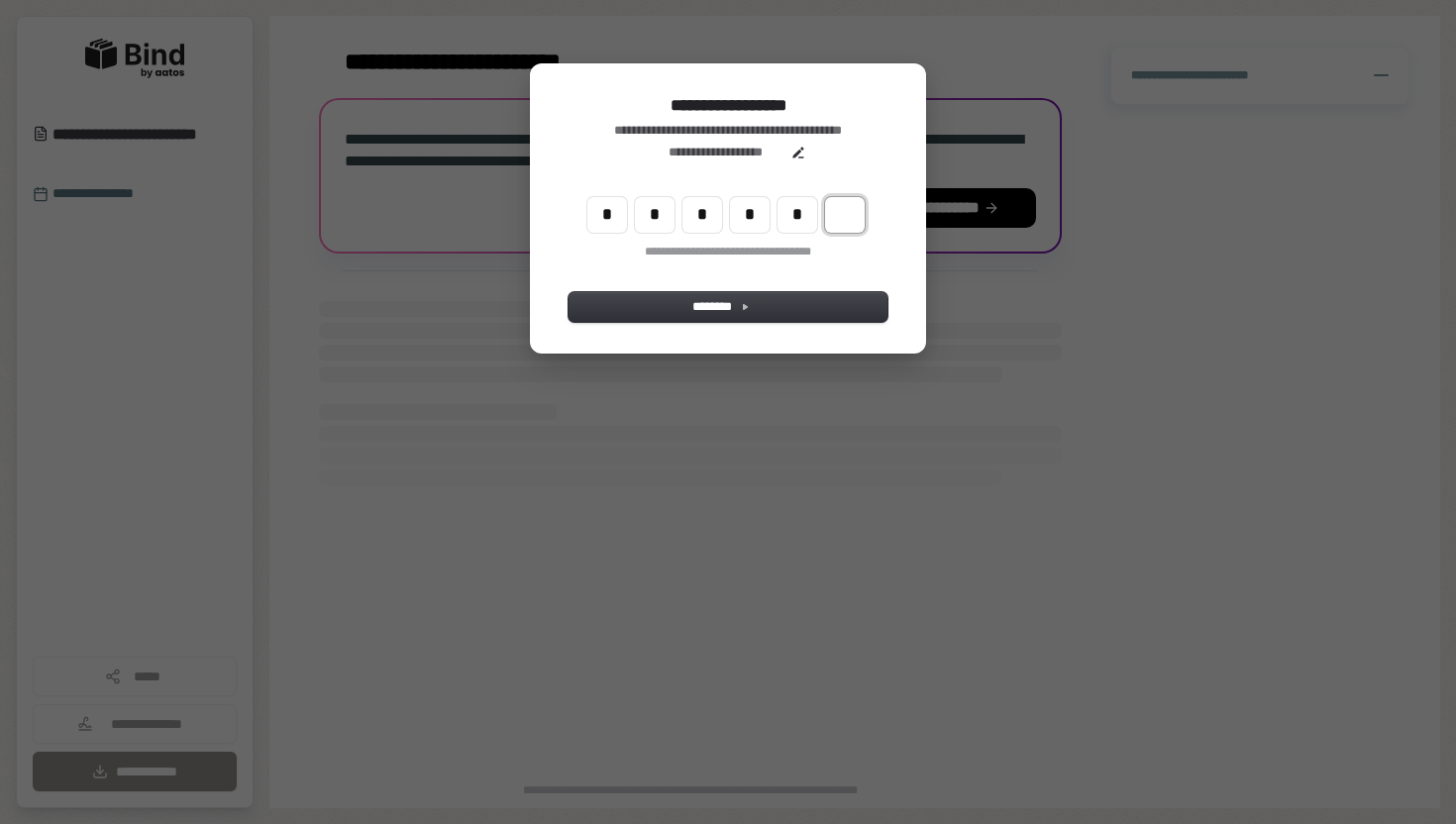 type on "******" 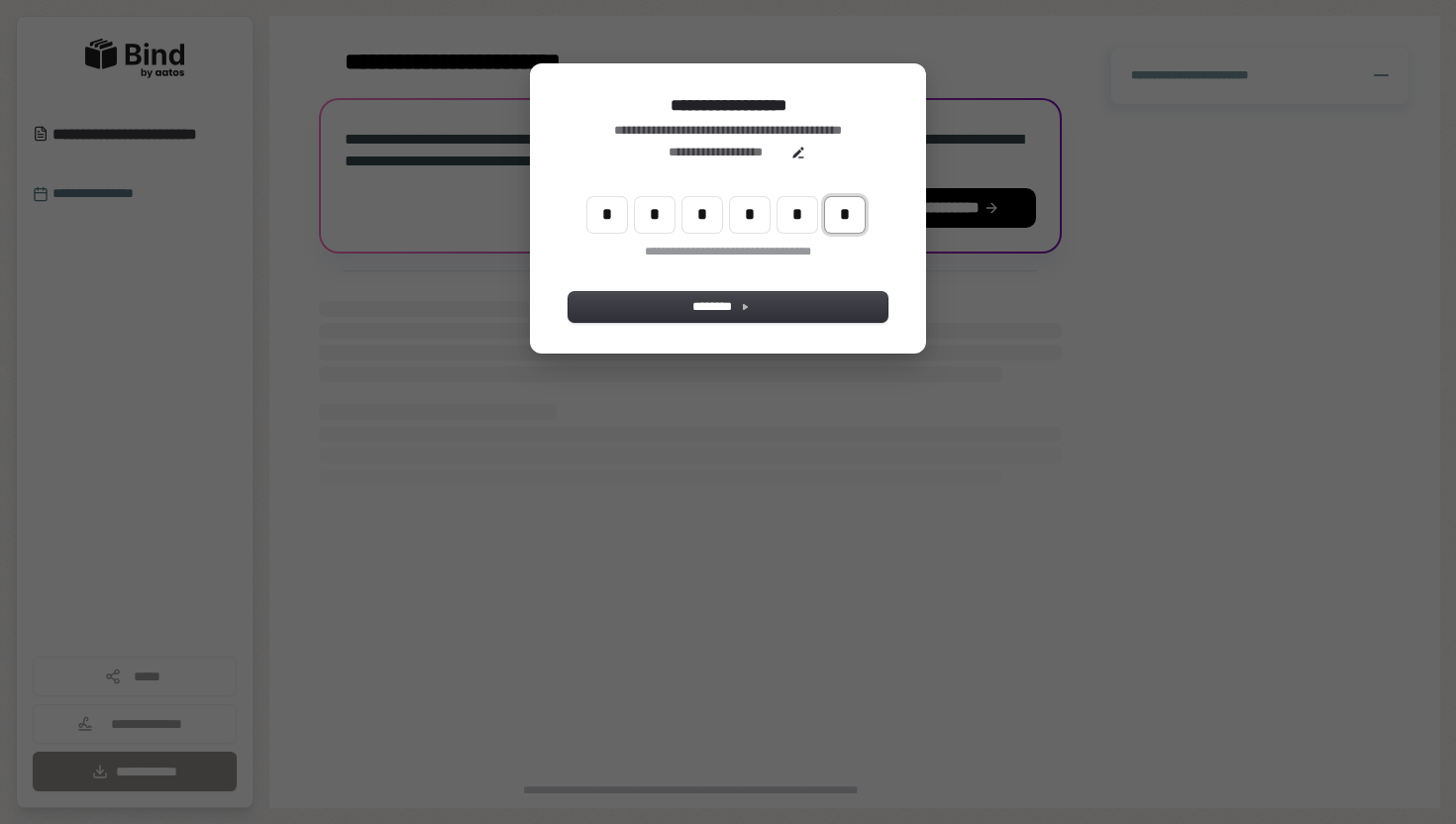 type on "*" 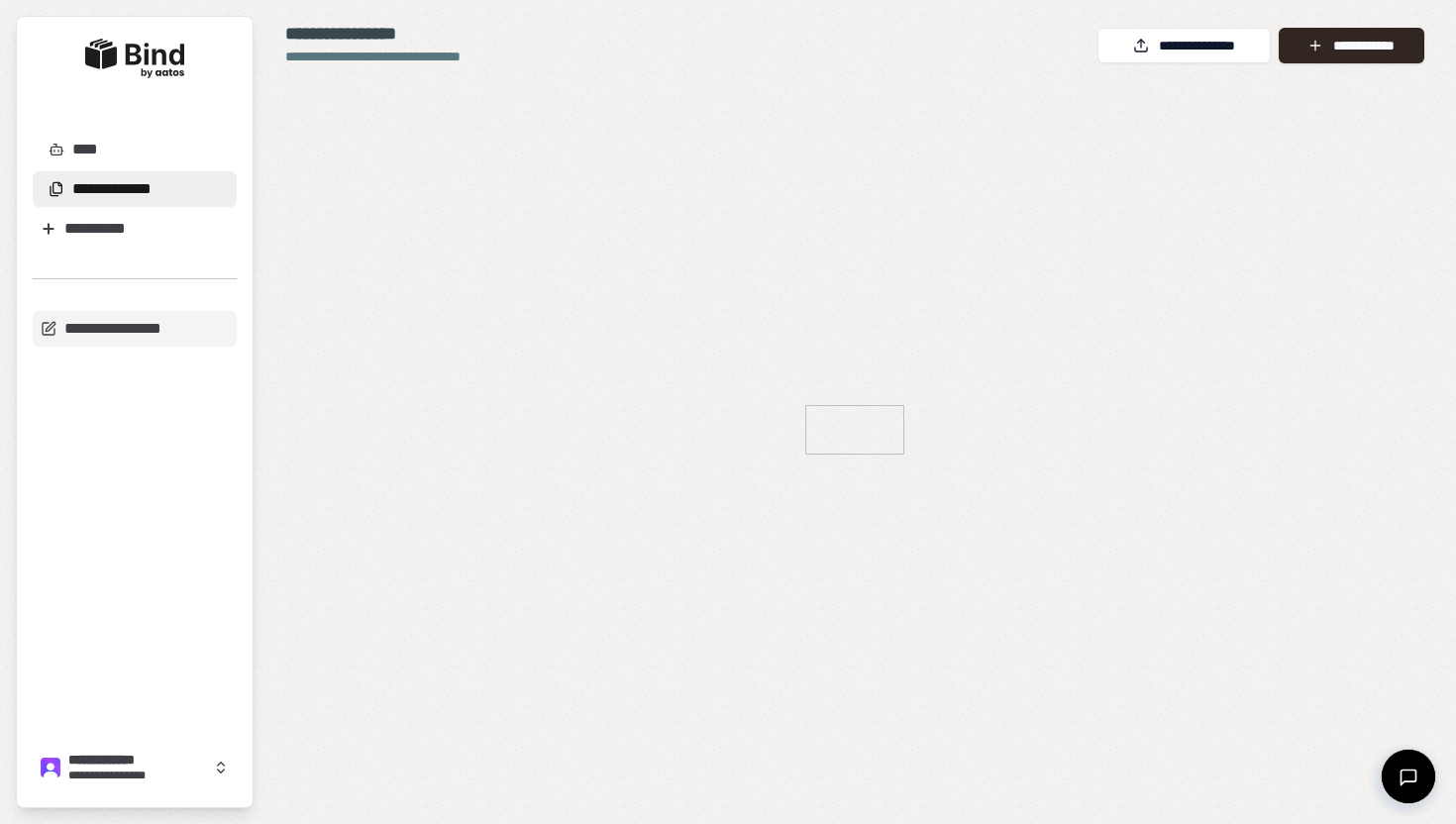 scroll, scrollTop: 0, scrollLeft: 0, axis: both 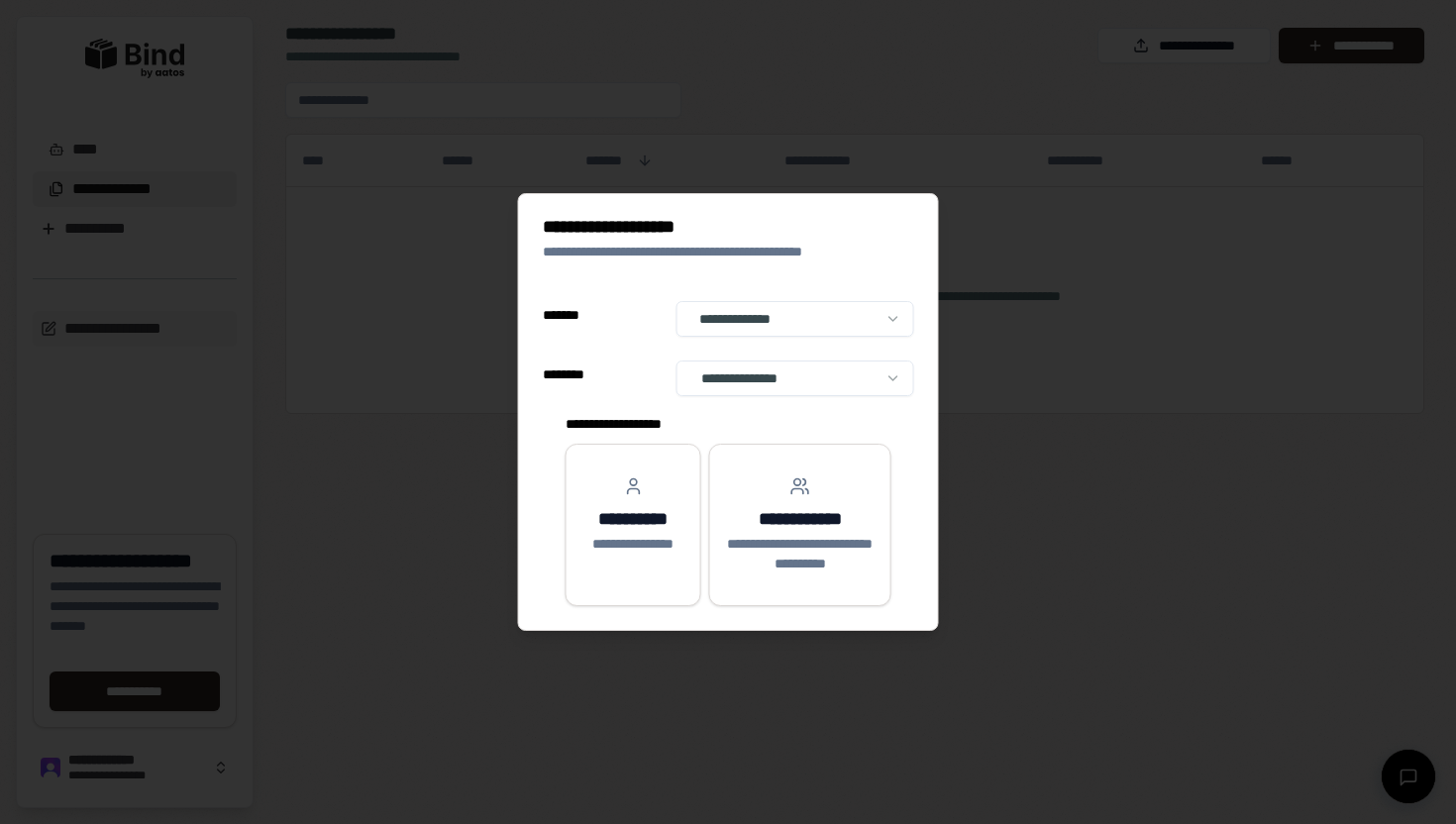 select on "**" 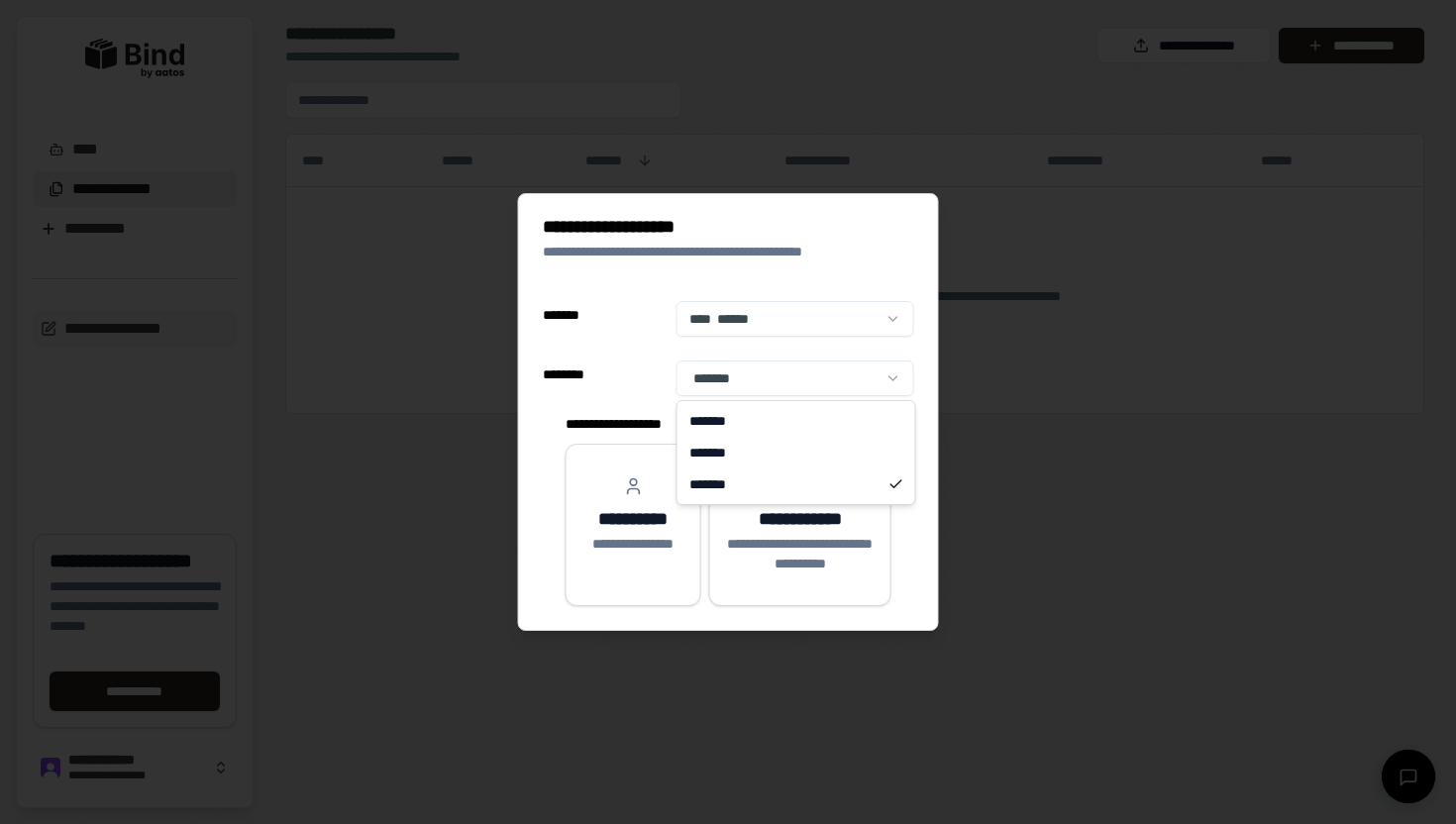 click on "**********" at bounding box center (728, 412) 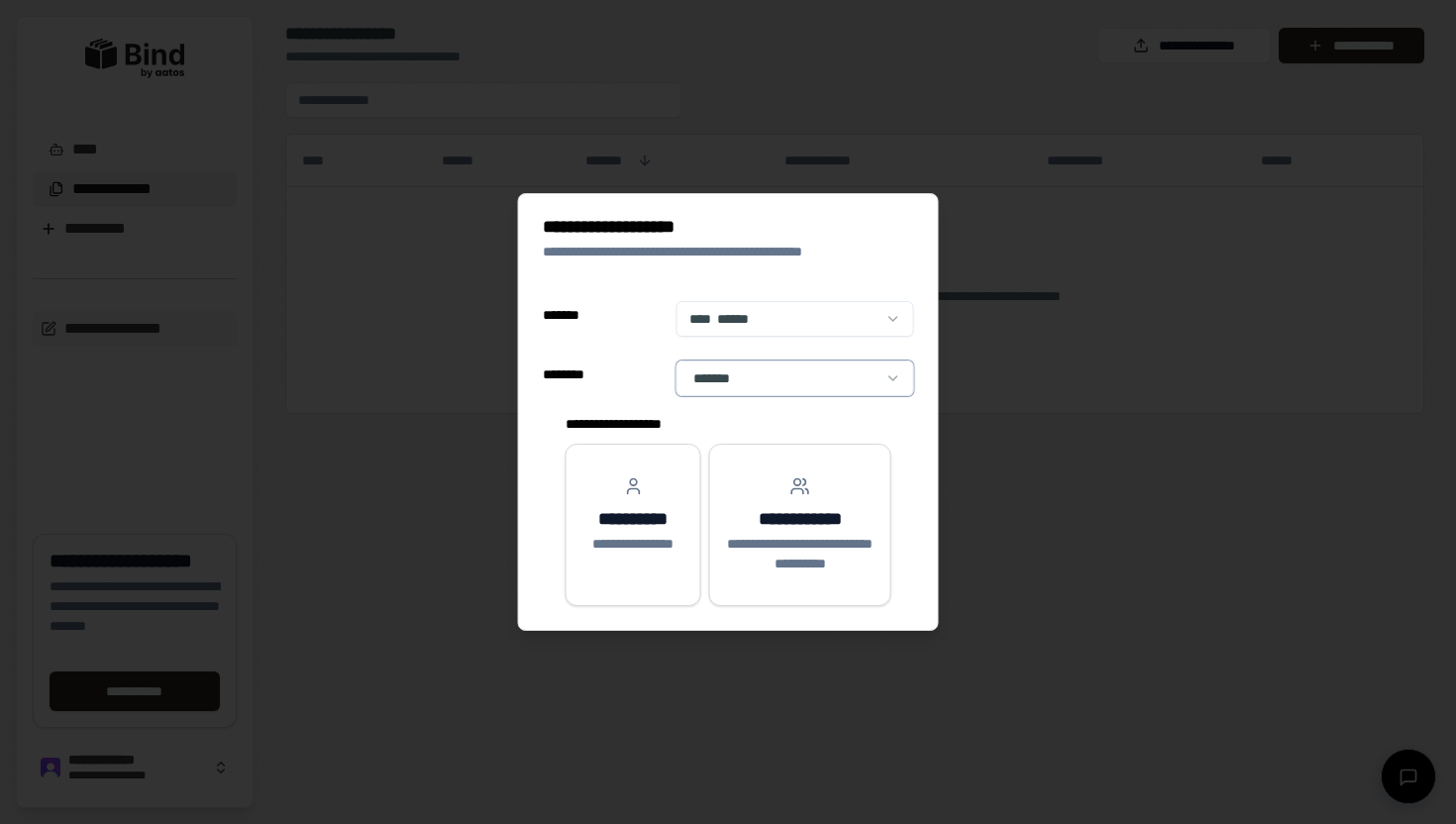 click on "**********" at bounding box center (728, 412) 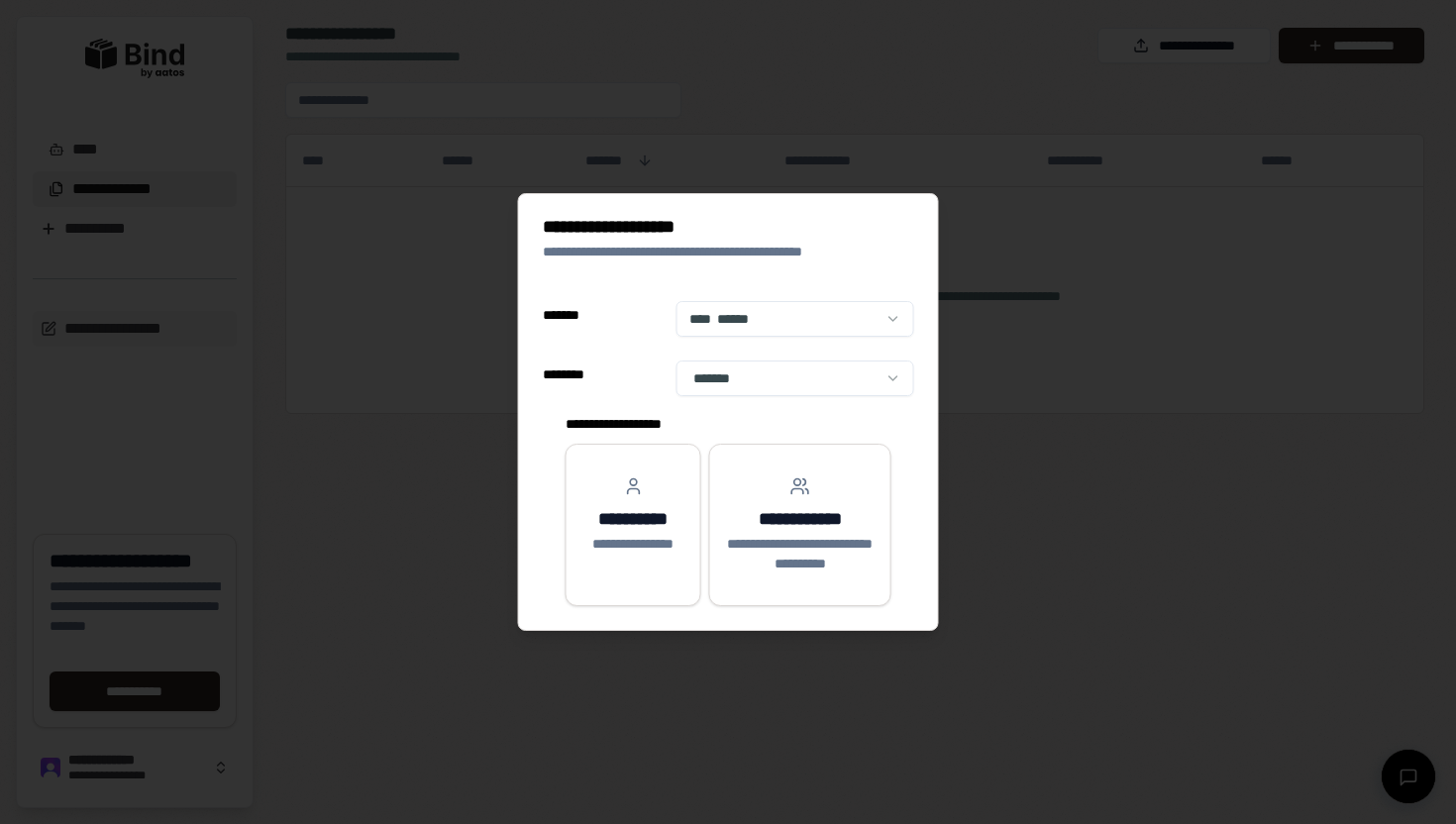 click on "**********" at bounding box center [728, 412] 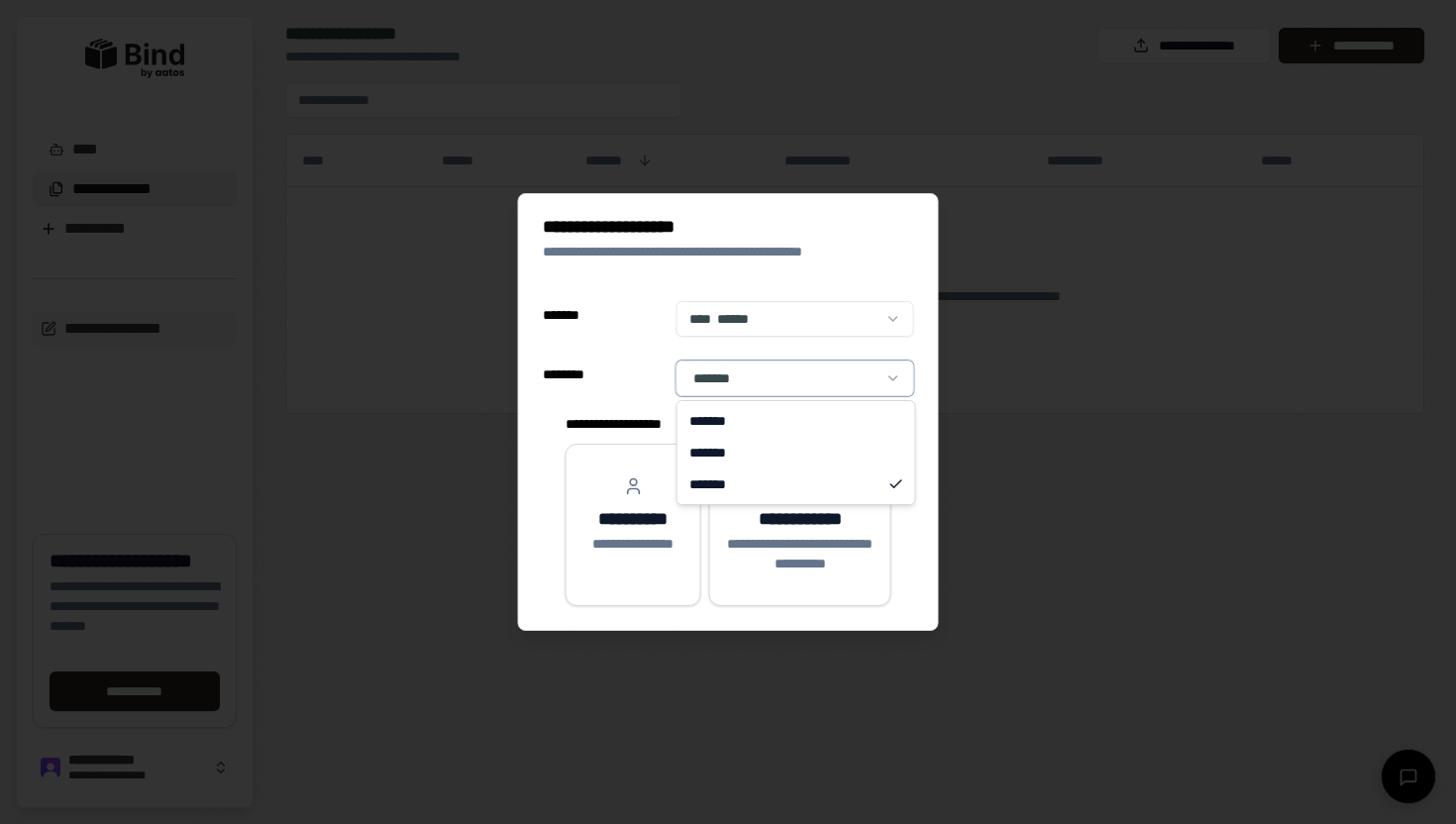 click on "**********" at bounding box center [728, 412] 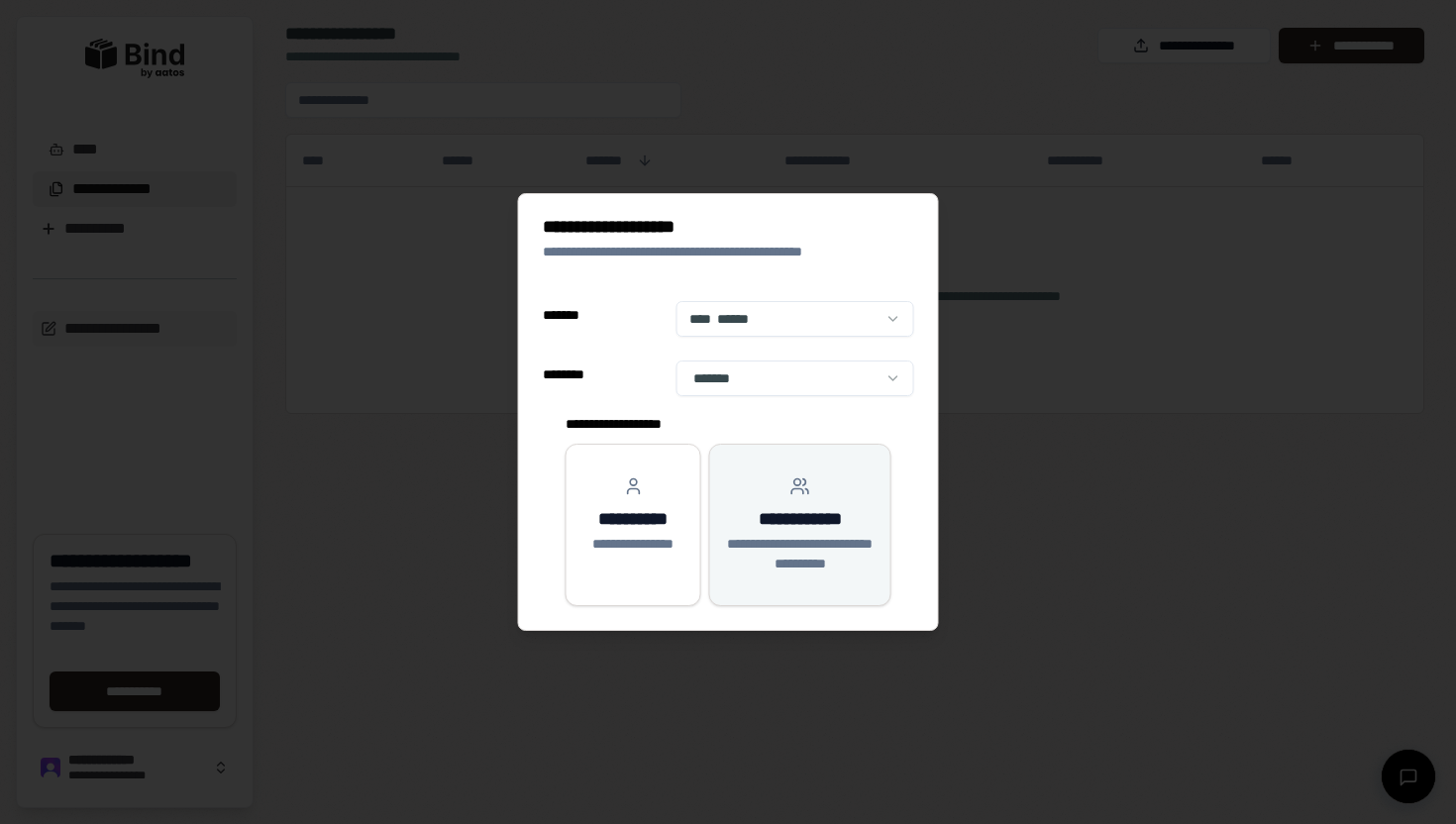 click on "**********" at bounding box center [799, 519] 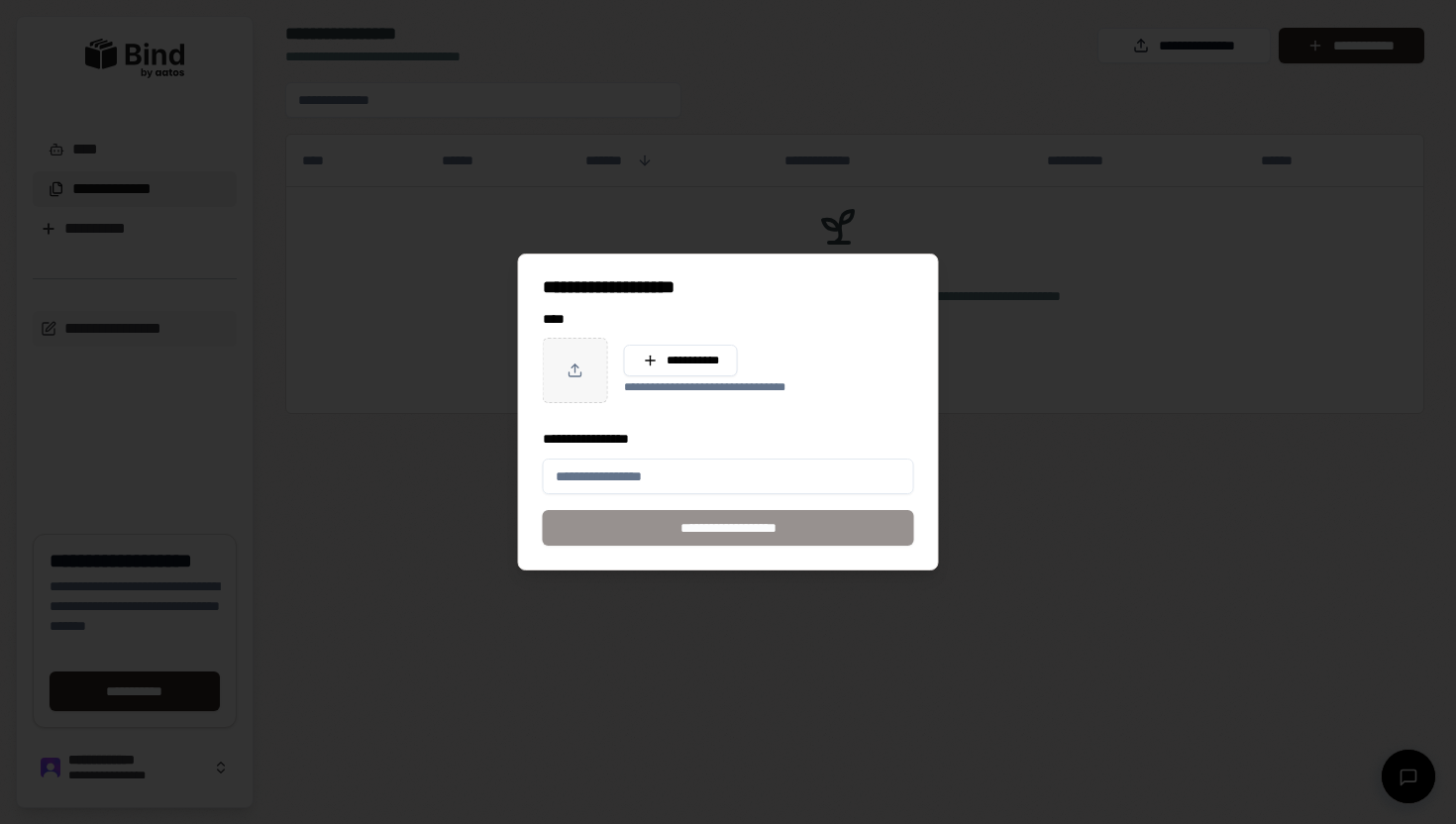 click on "**********" at bounding box center [728, 476] 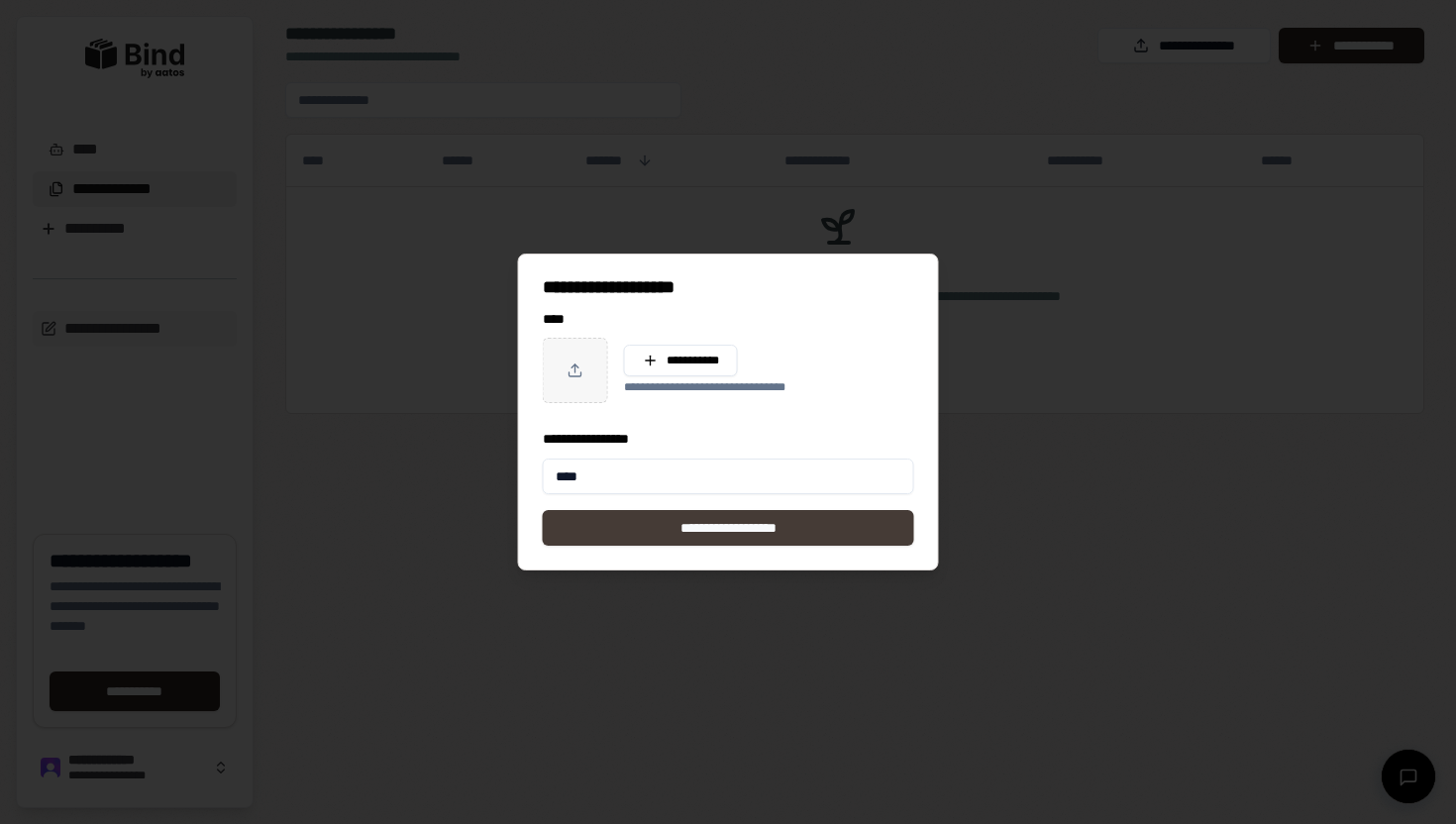 type on "****" 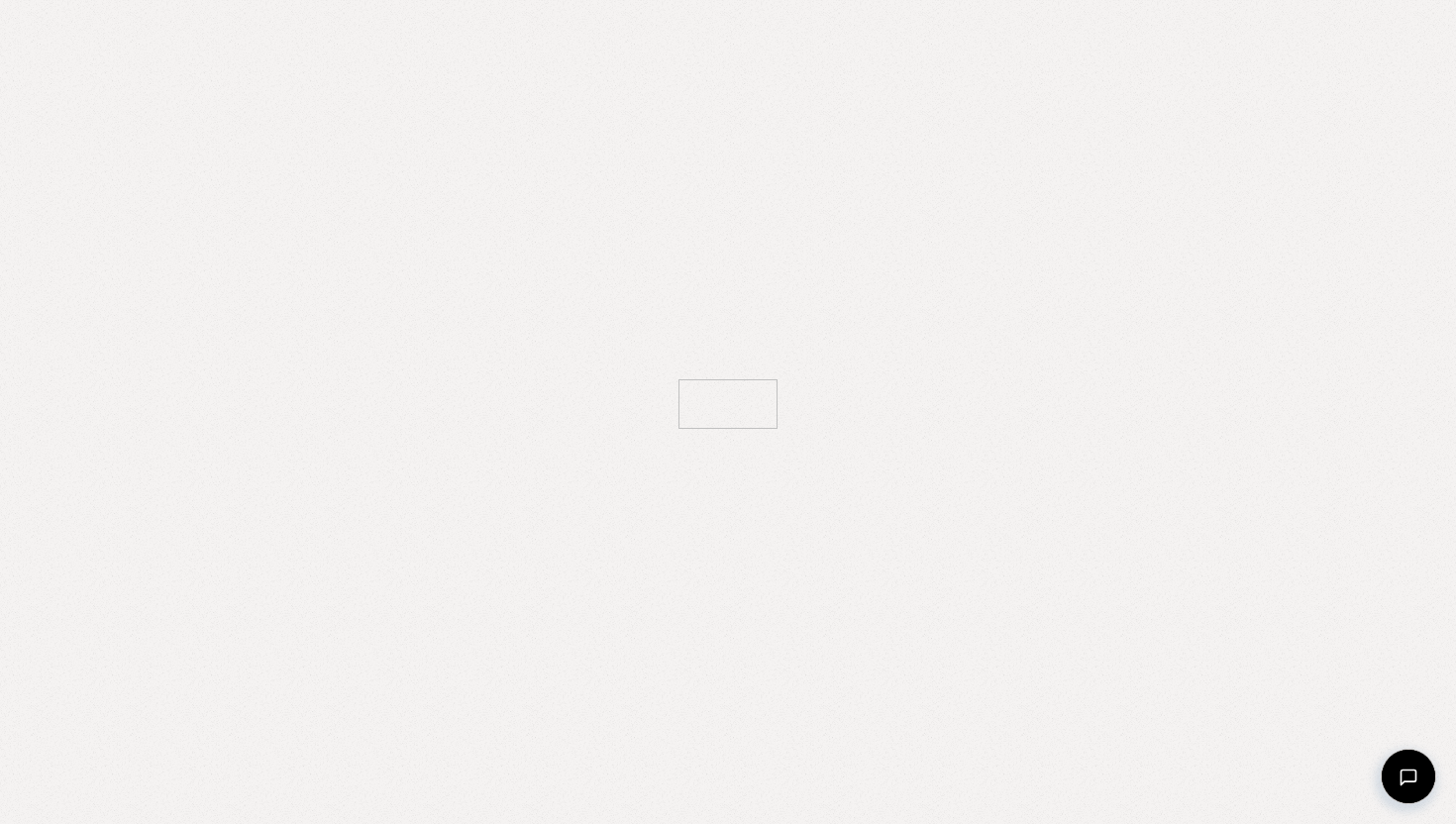scroll, scrollTop: 0, scrollLeft: 0, axis: both 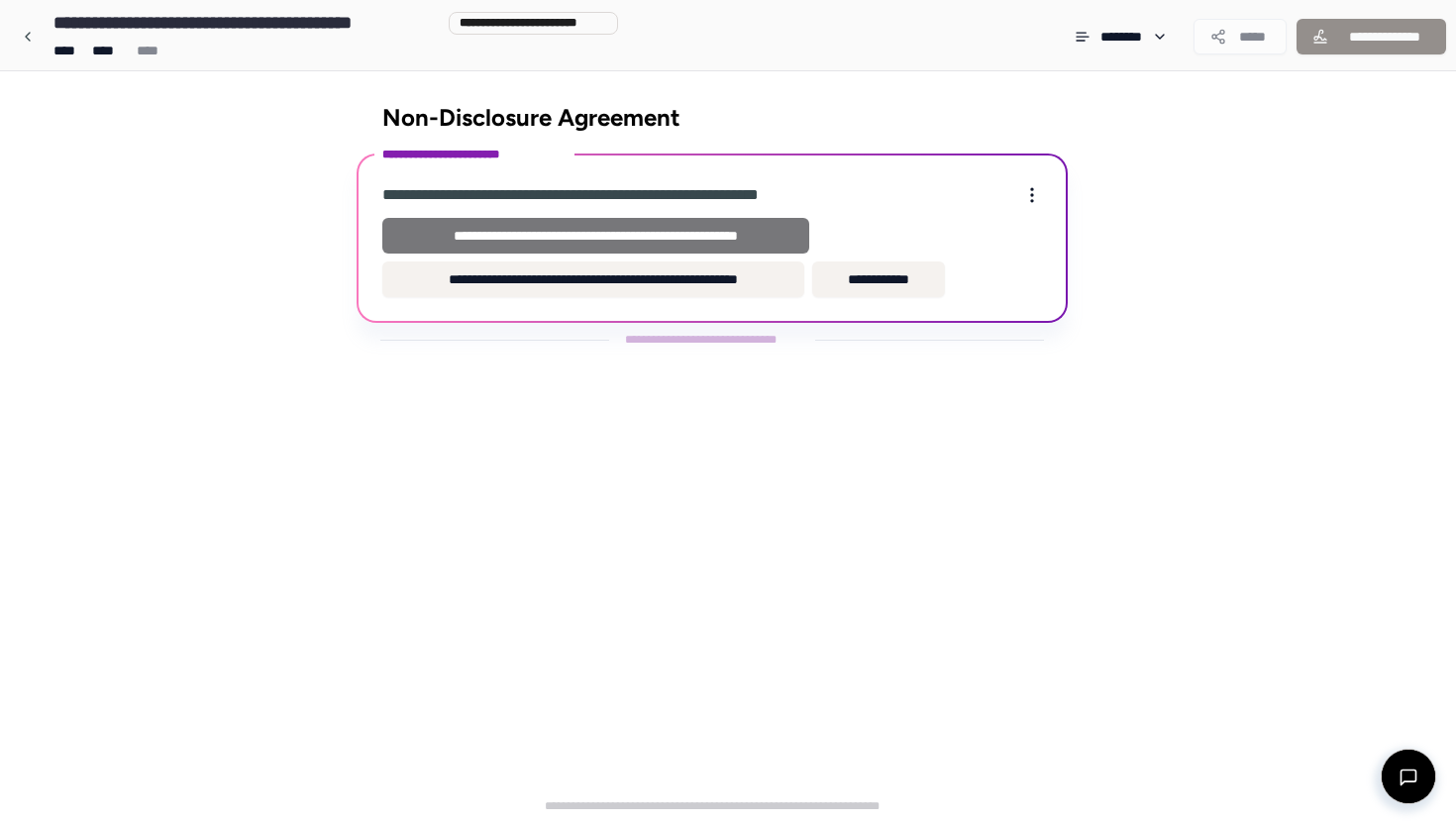 click on "**********" at bounding box center [595, 236] 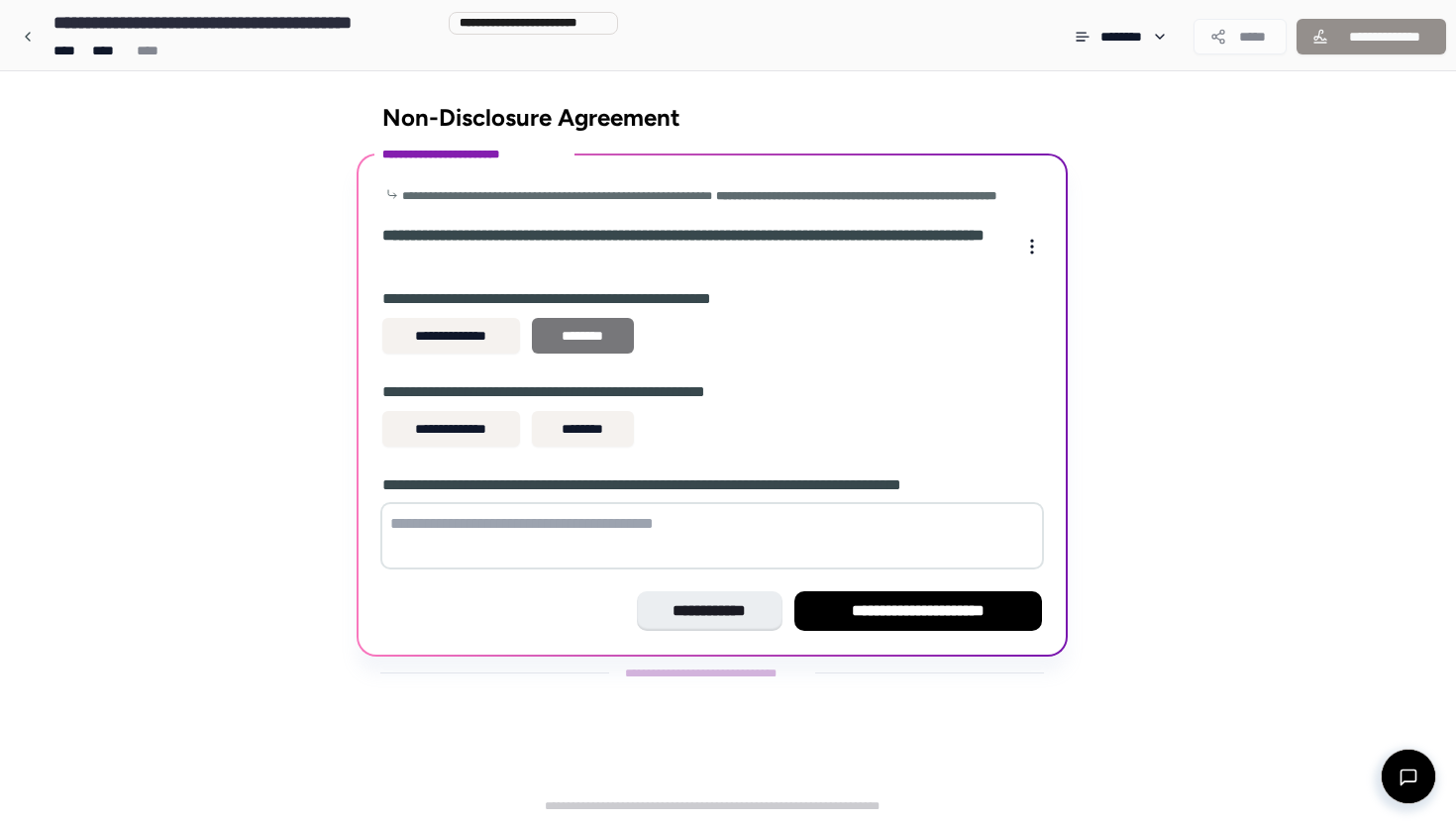 click on "********" at bounding box center [582, 336] 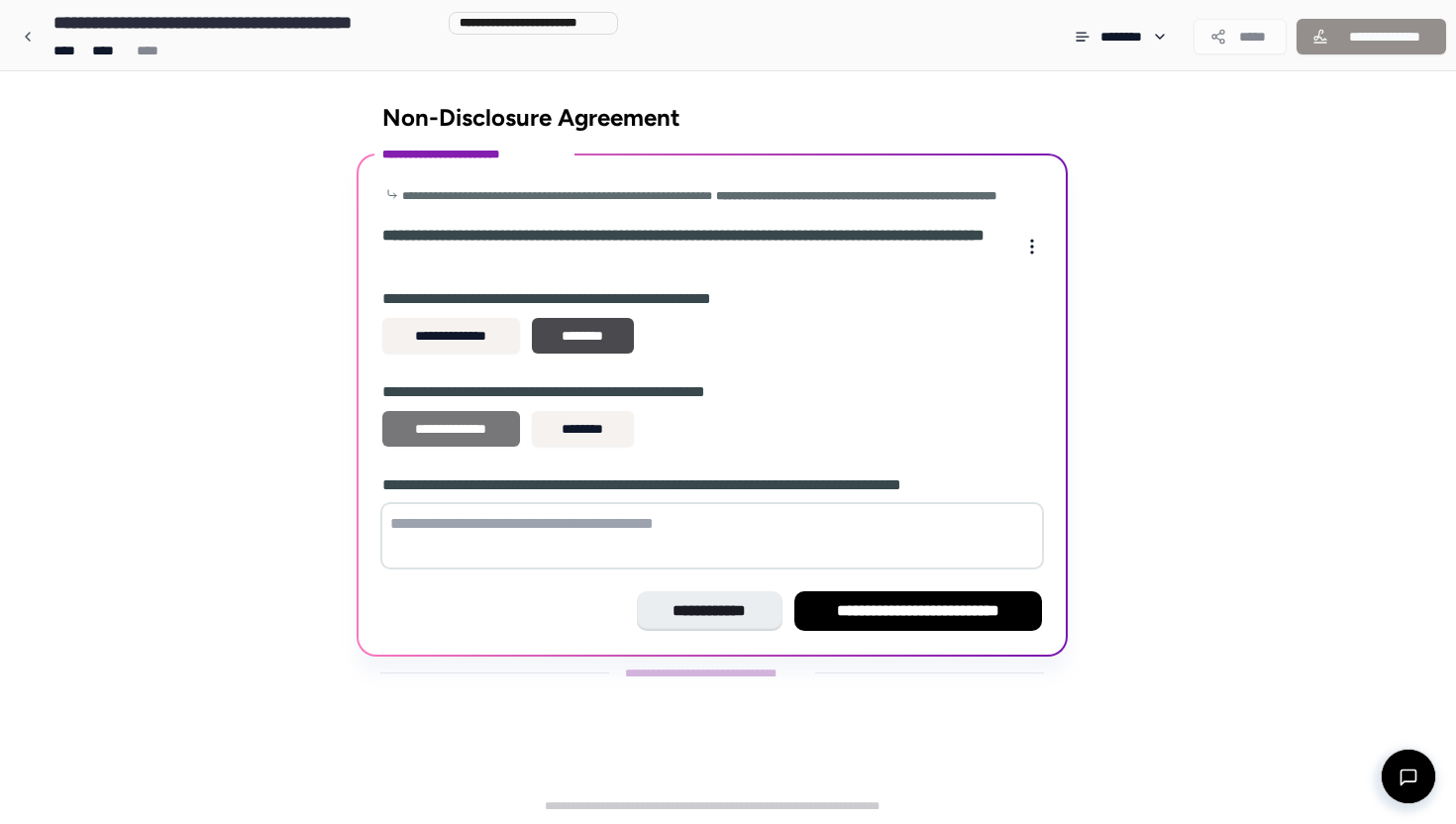click on "**********" at bounding box center (451, 429) 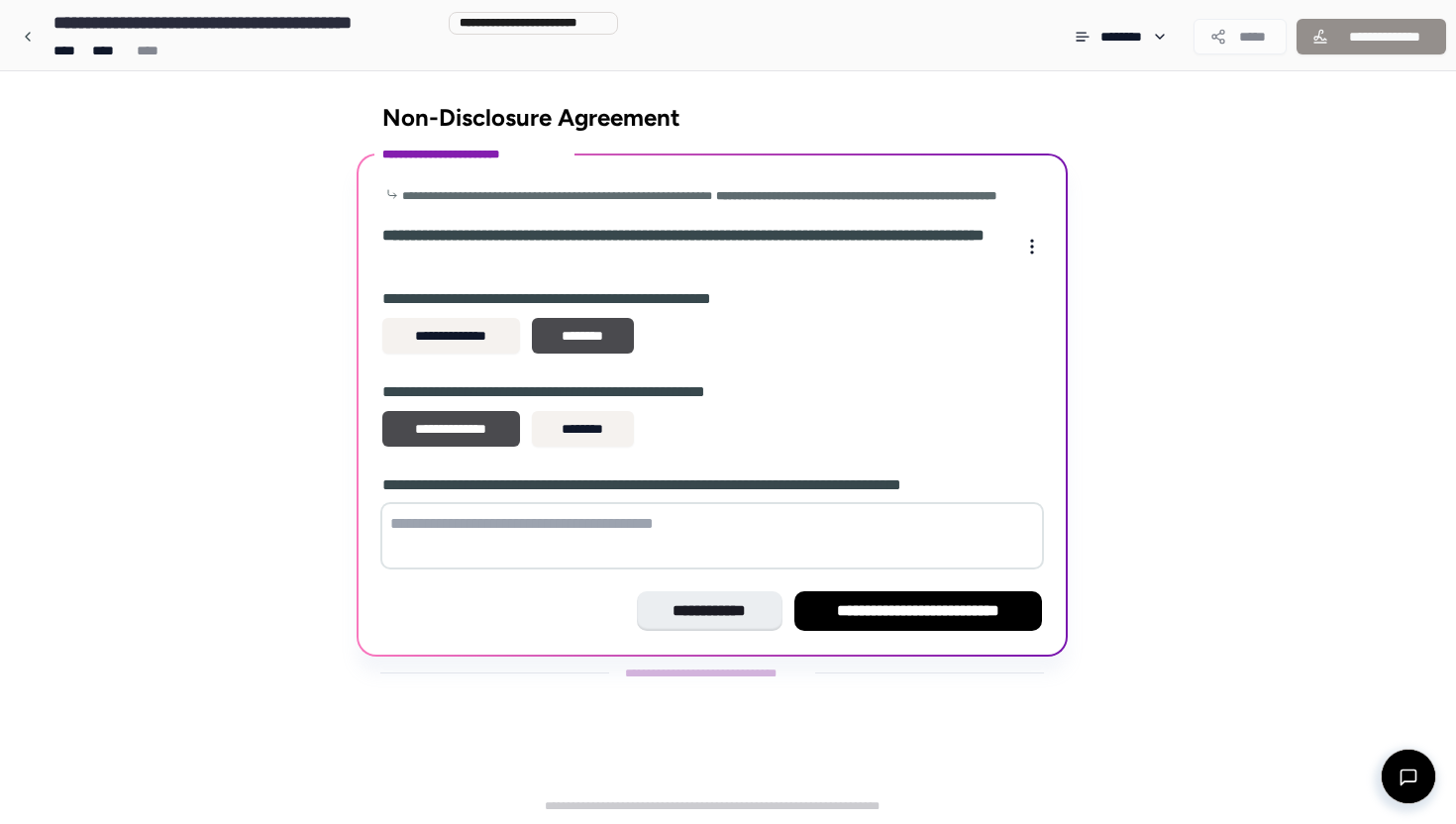 click at bounding box center (712, 536) 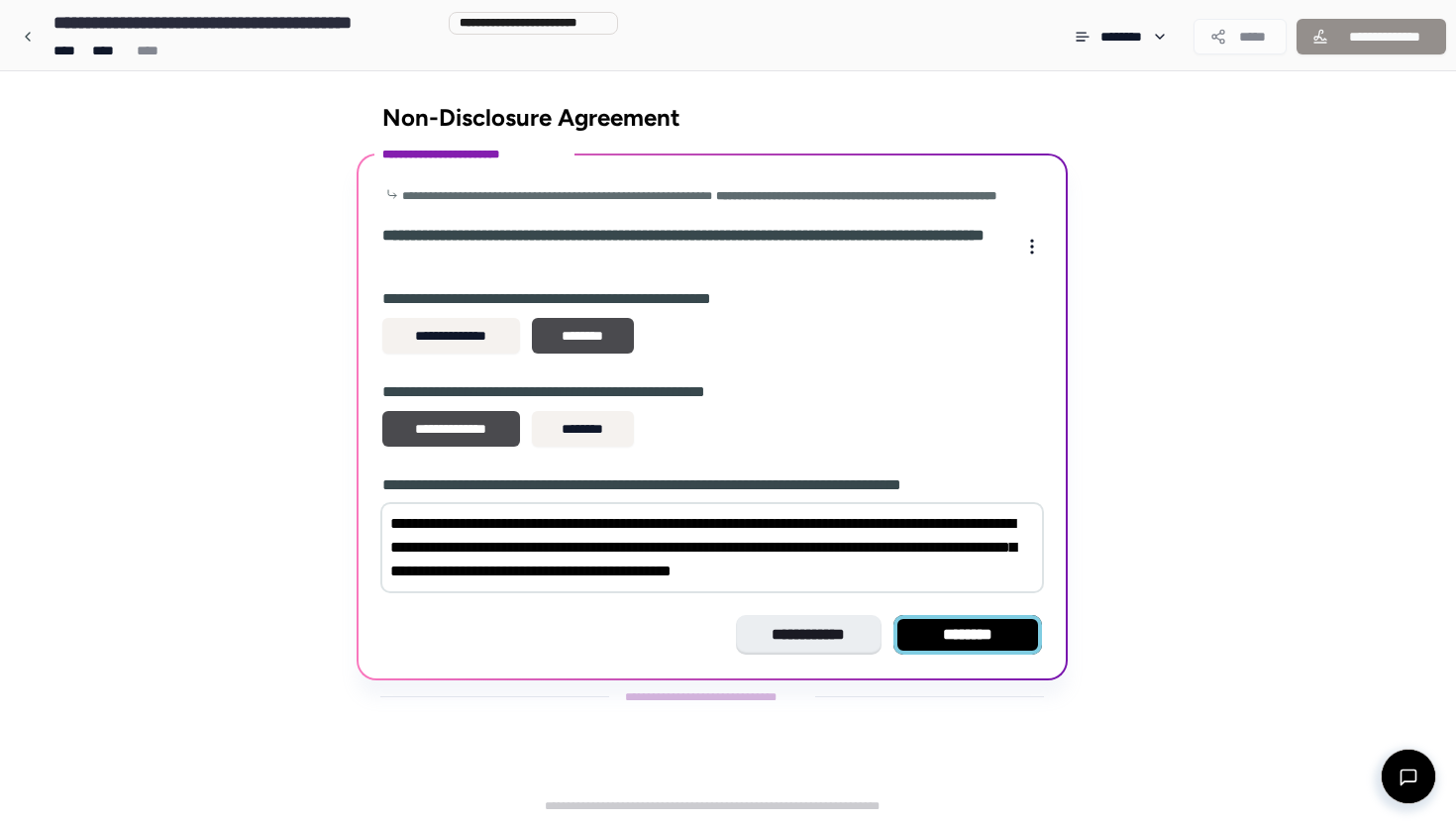 type on "**********" 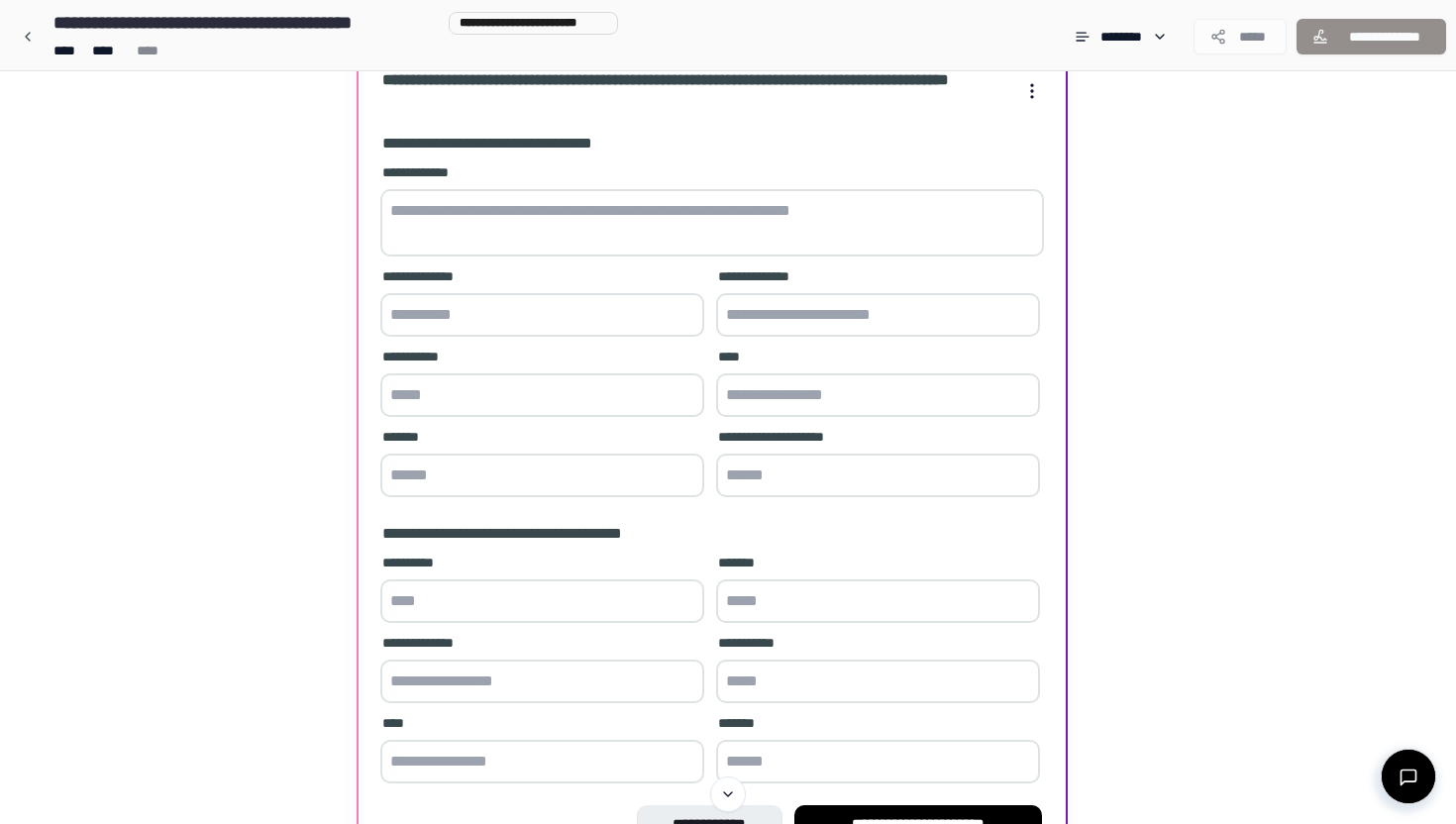 scroll, scrollTop: 220, scrollLeft: 0, axis: vertical 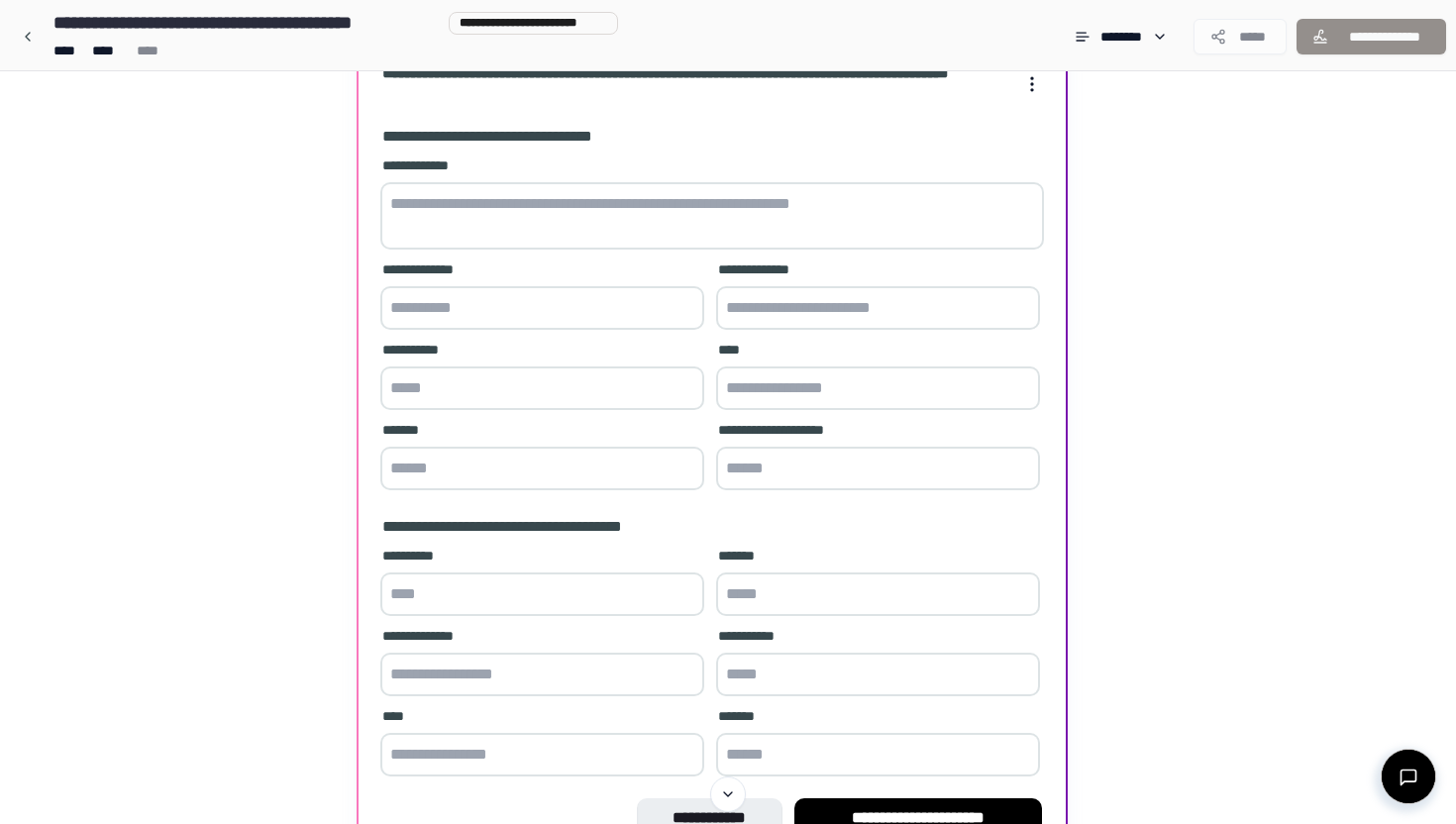 click at bounding box center (542, 308) 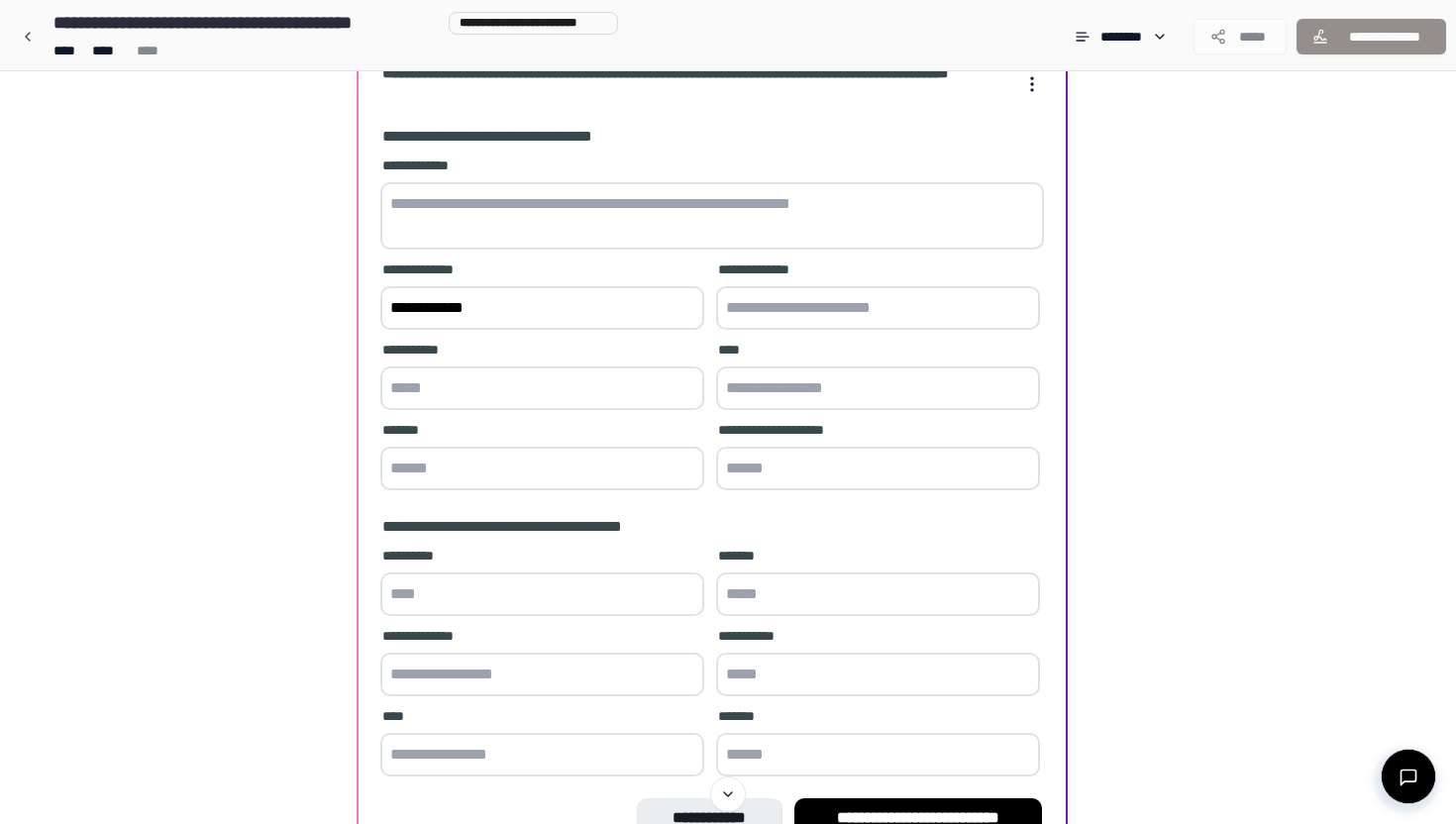 type on "**********" 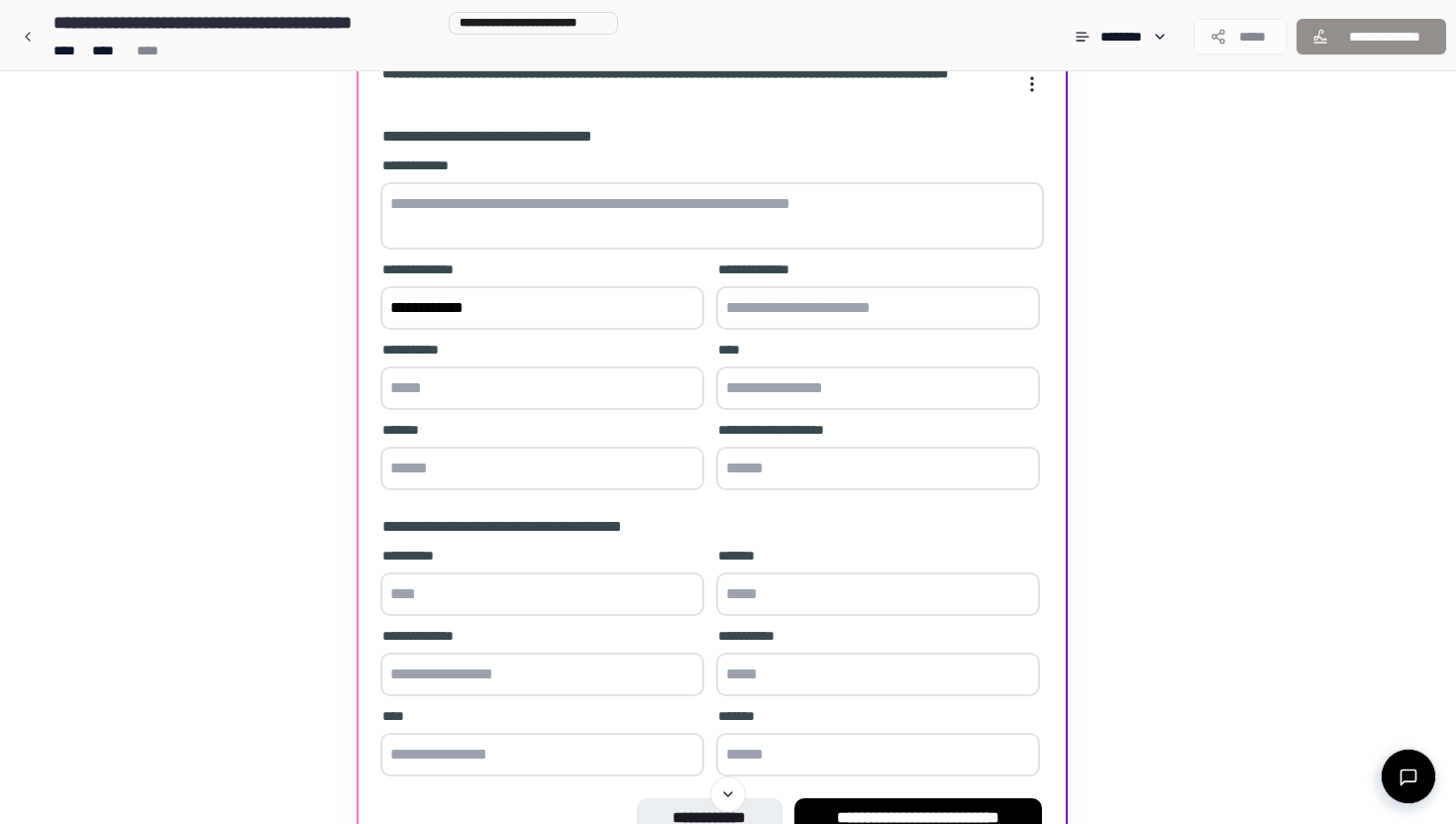 click at bounding box center (878, 308) 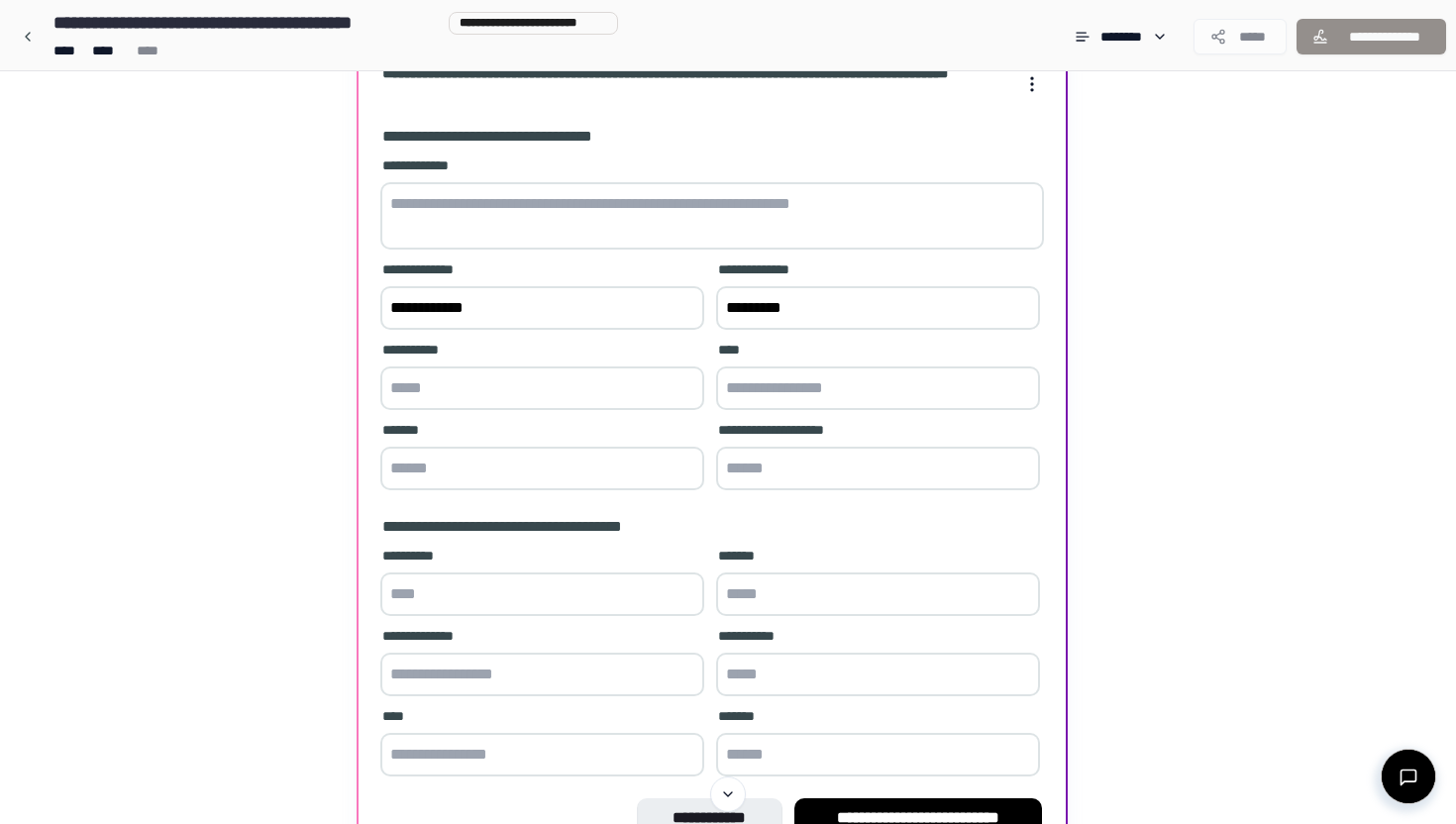 type on "*********" 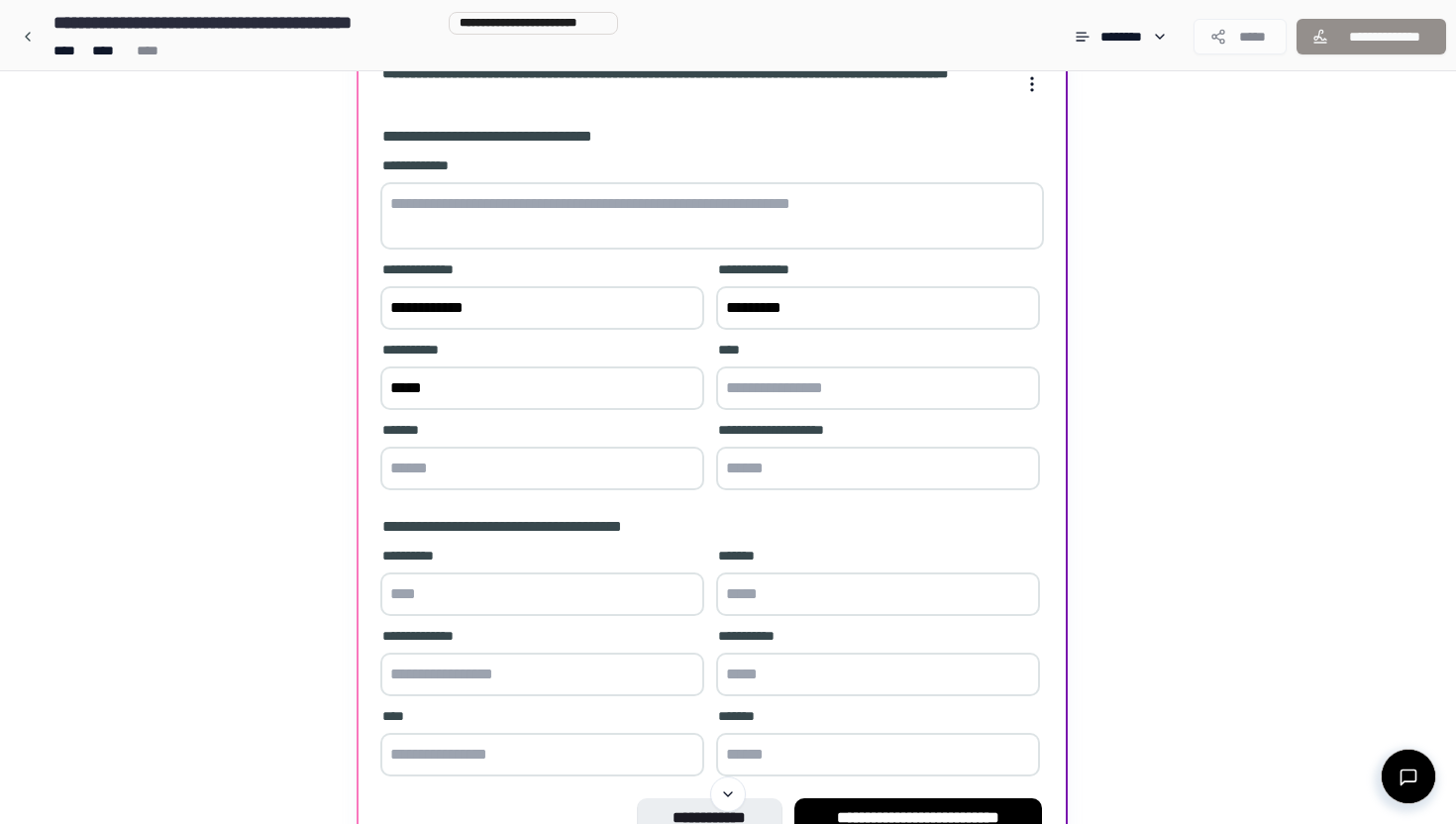 type on "*****" 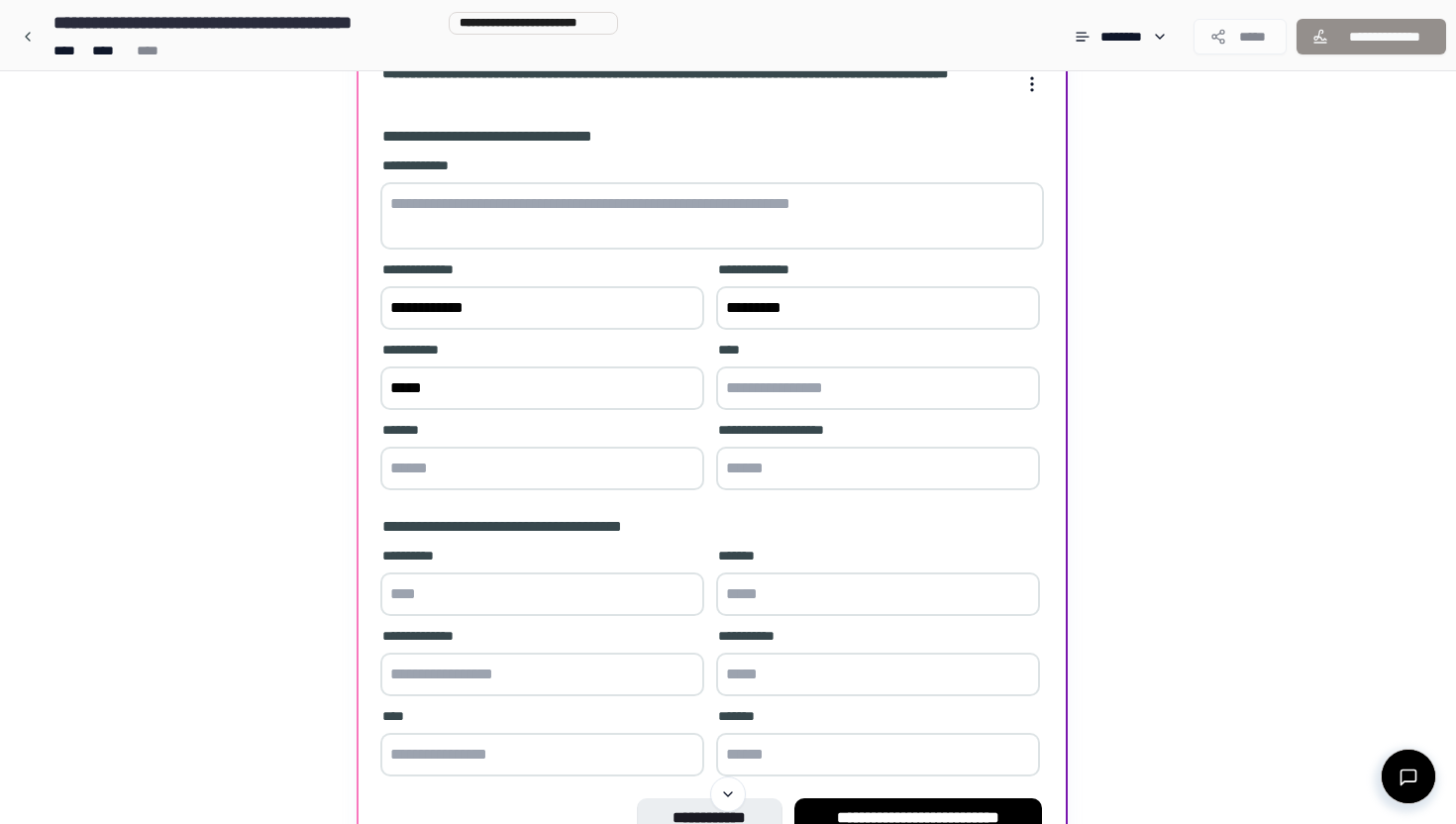 click at bounding box center (878, 388) 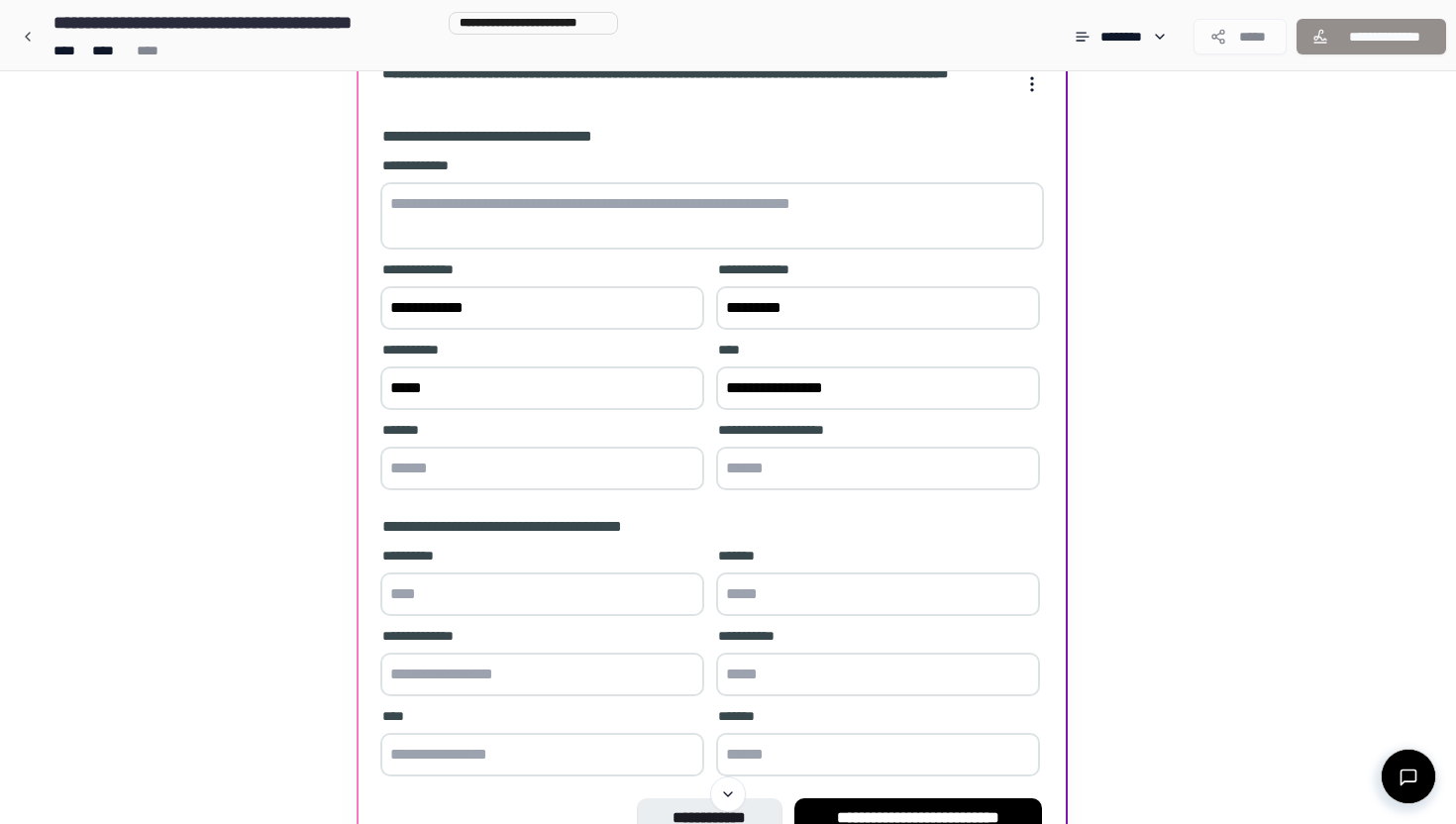 type on "**********" 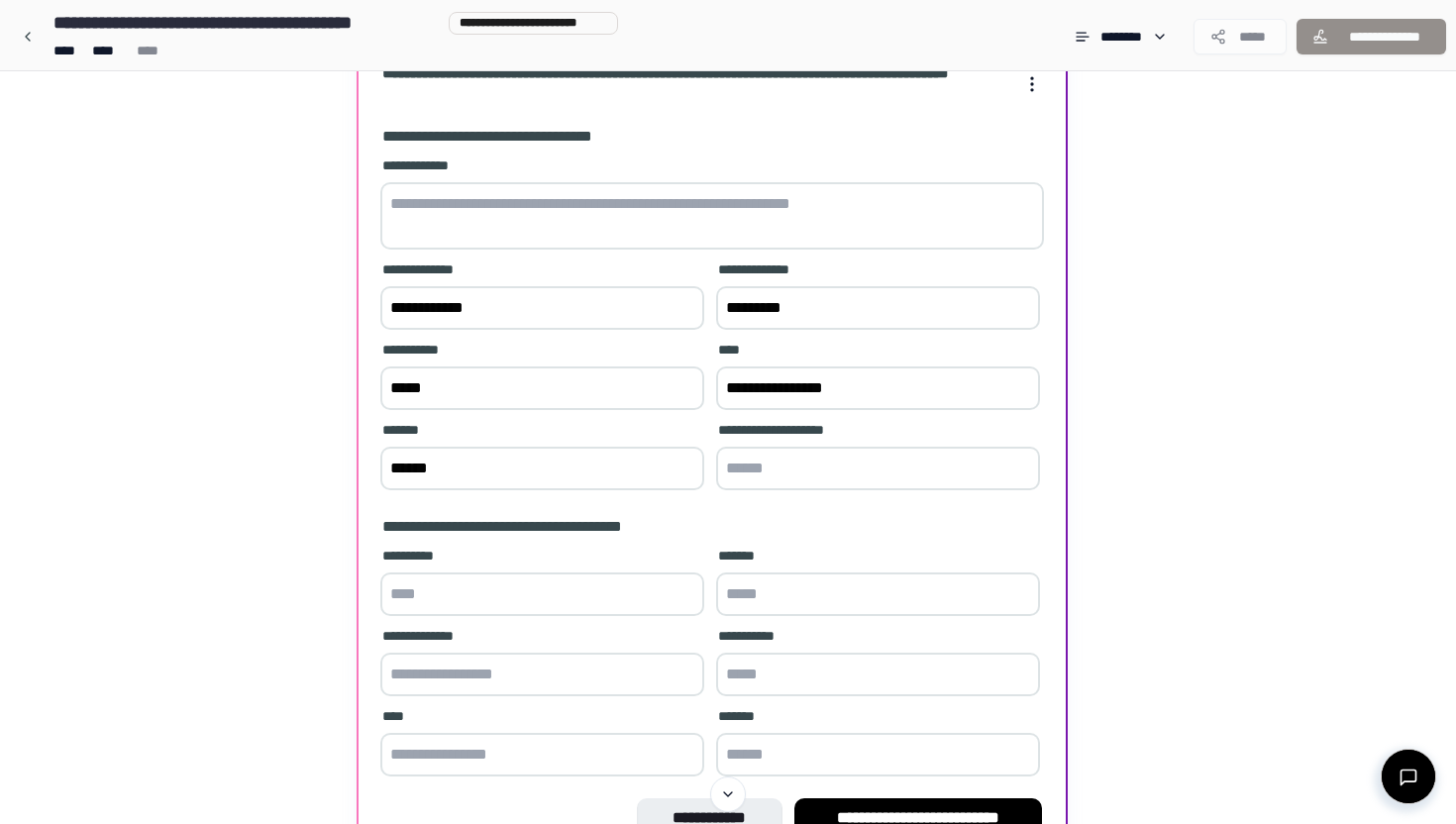 type on "******" 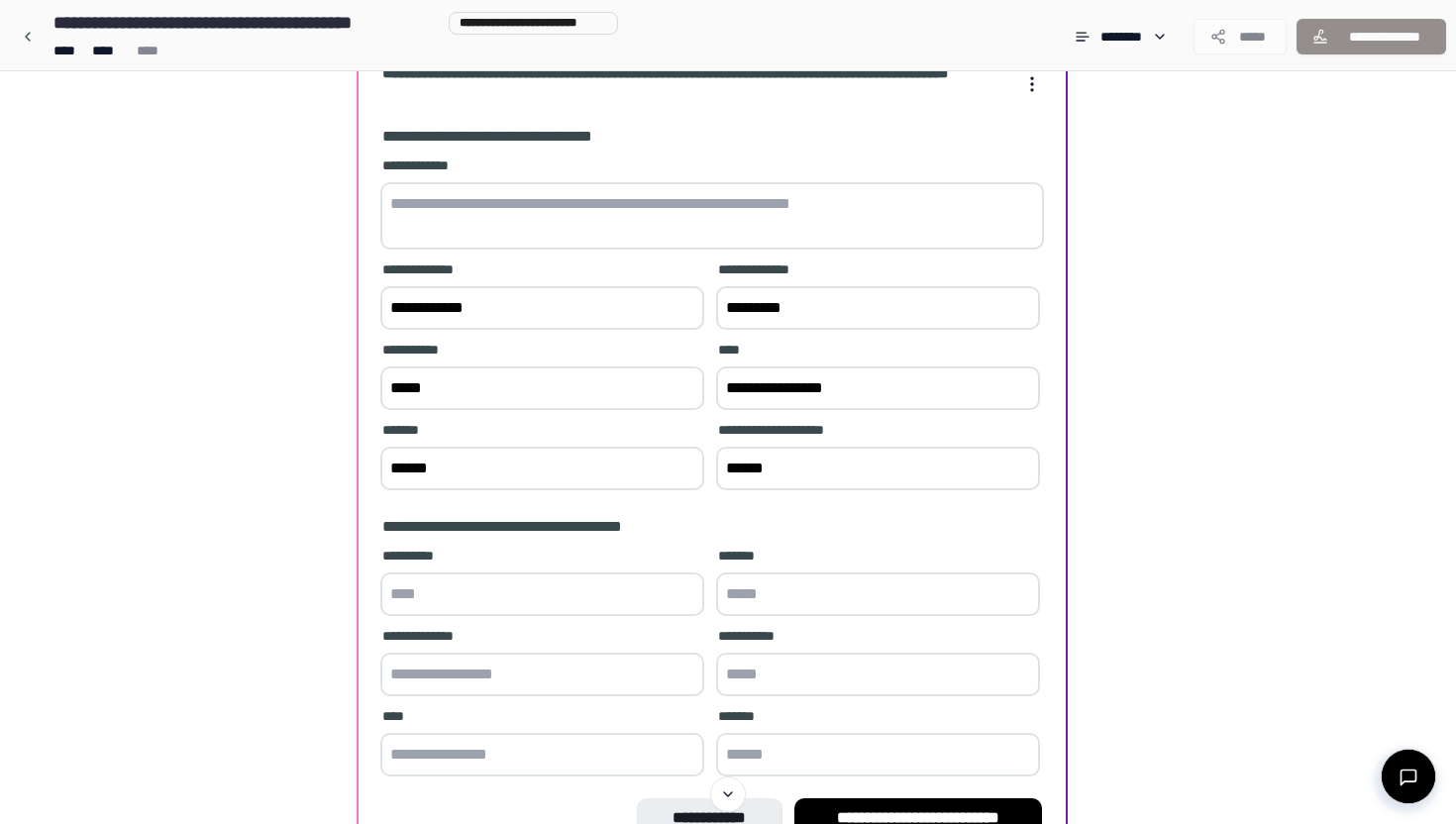 type on "******" 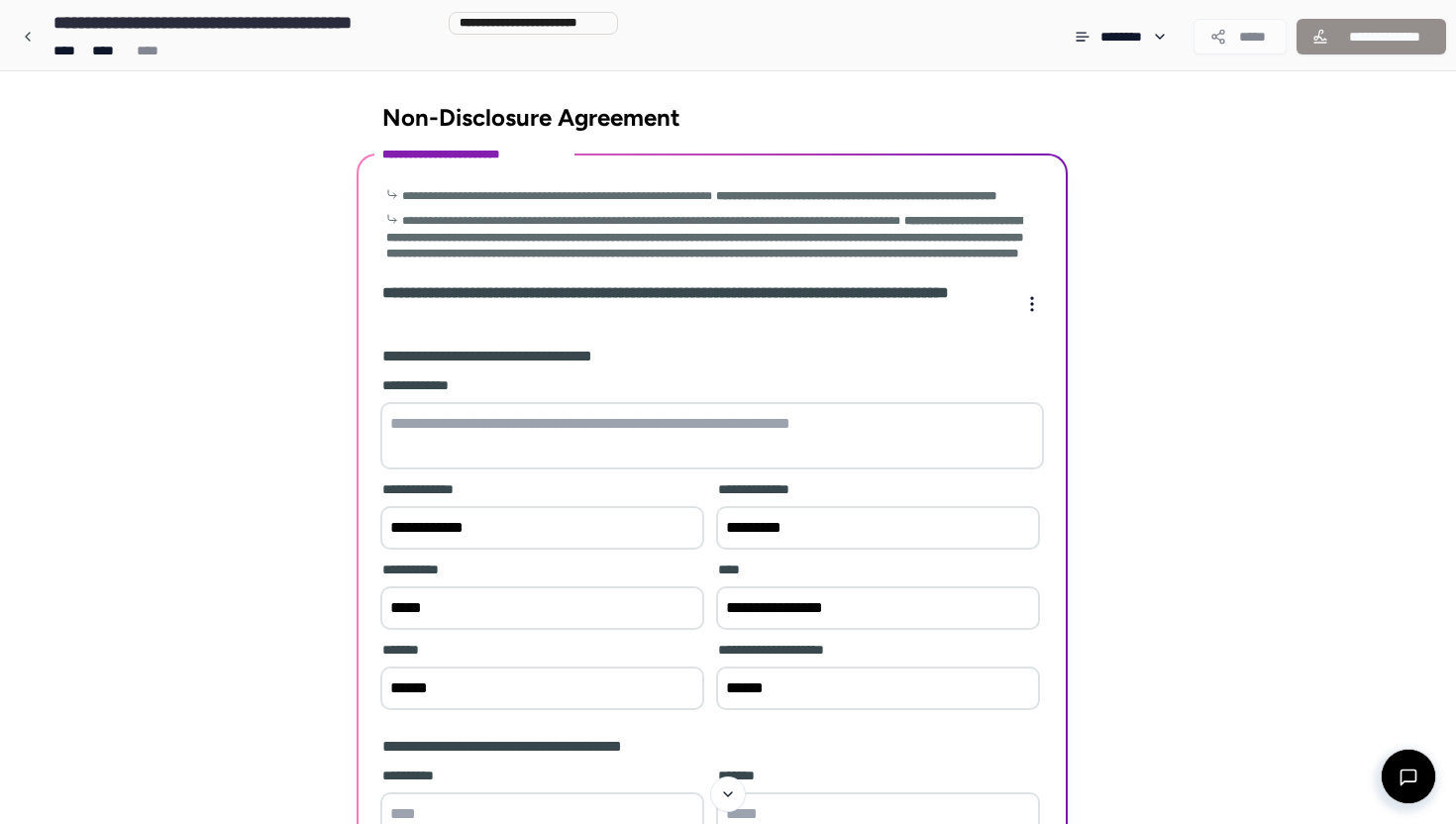 scroll, scrollTop: 370, scrollLeft: 0, axis: vertical 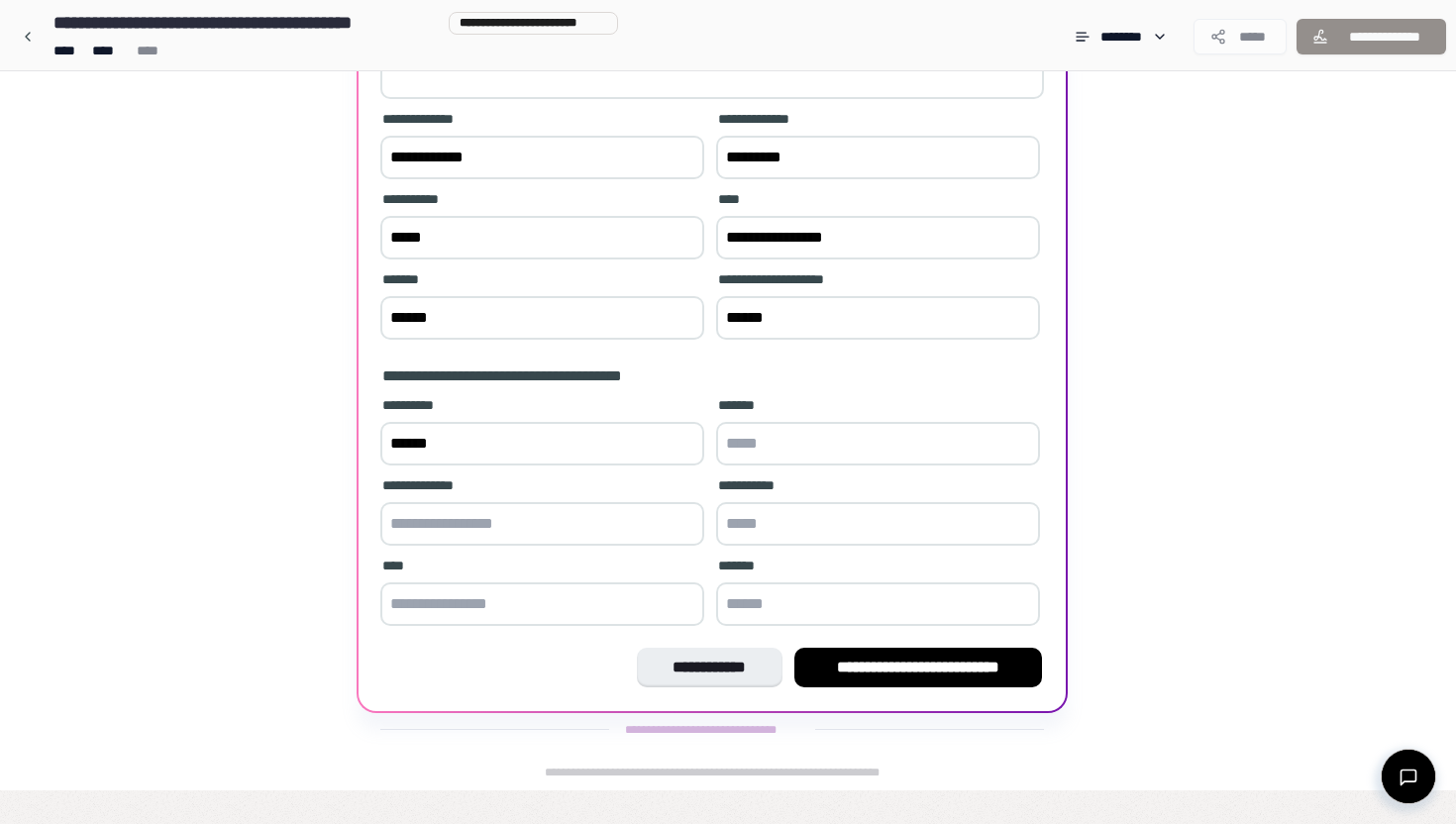 type on "******" 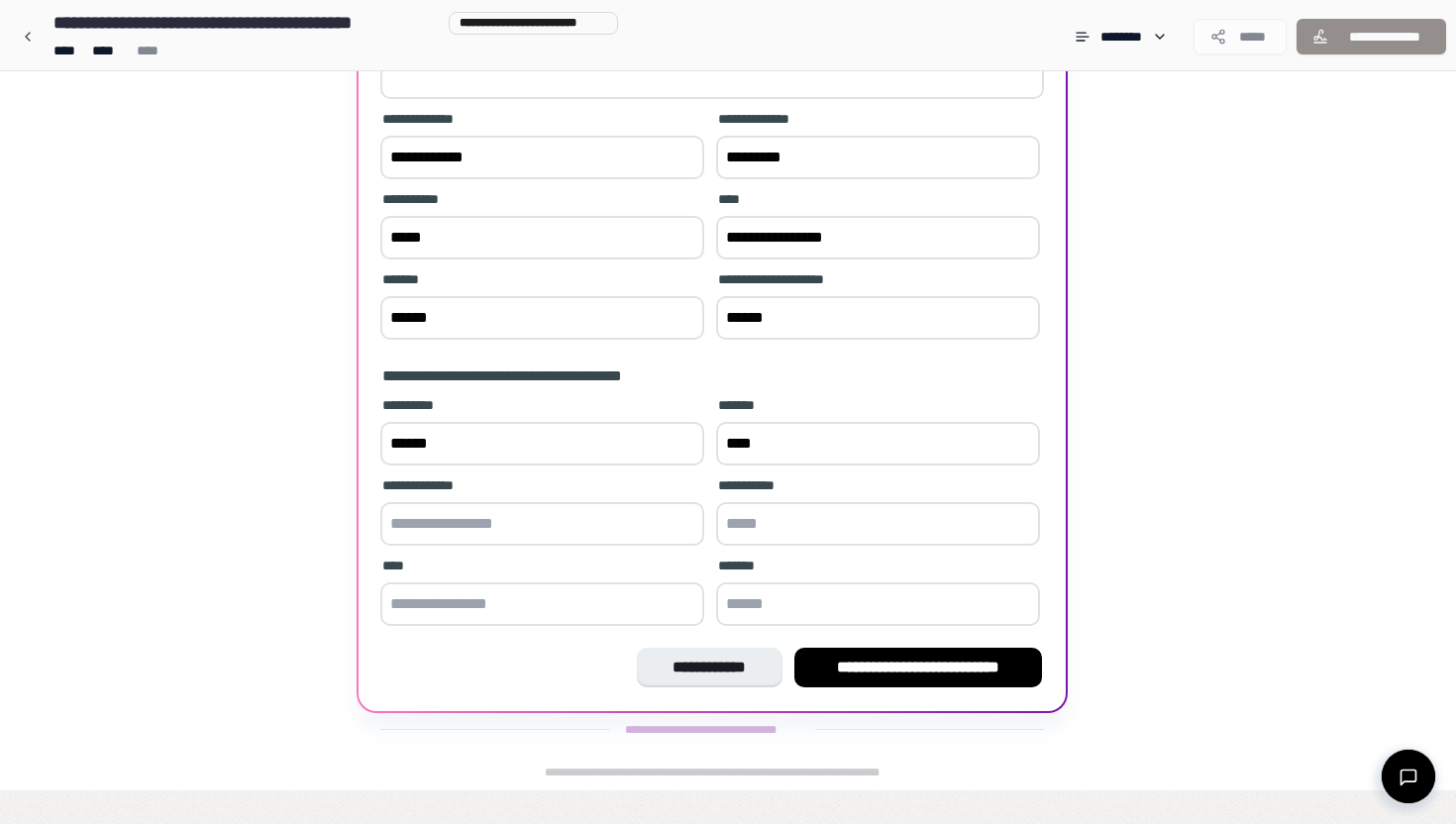 type on "****" 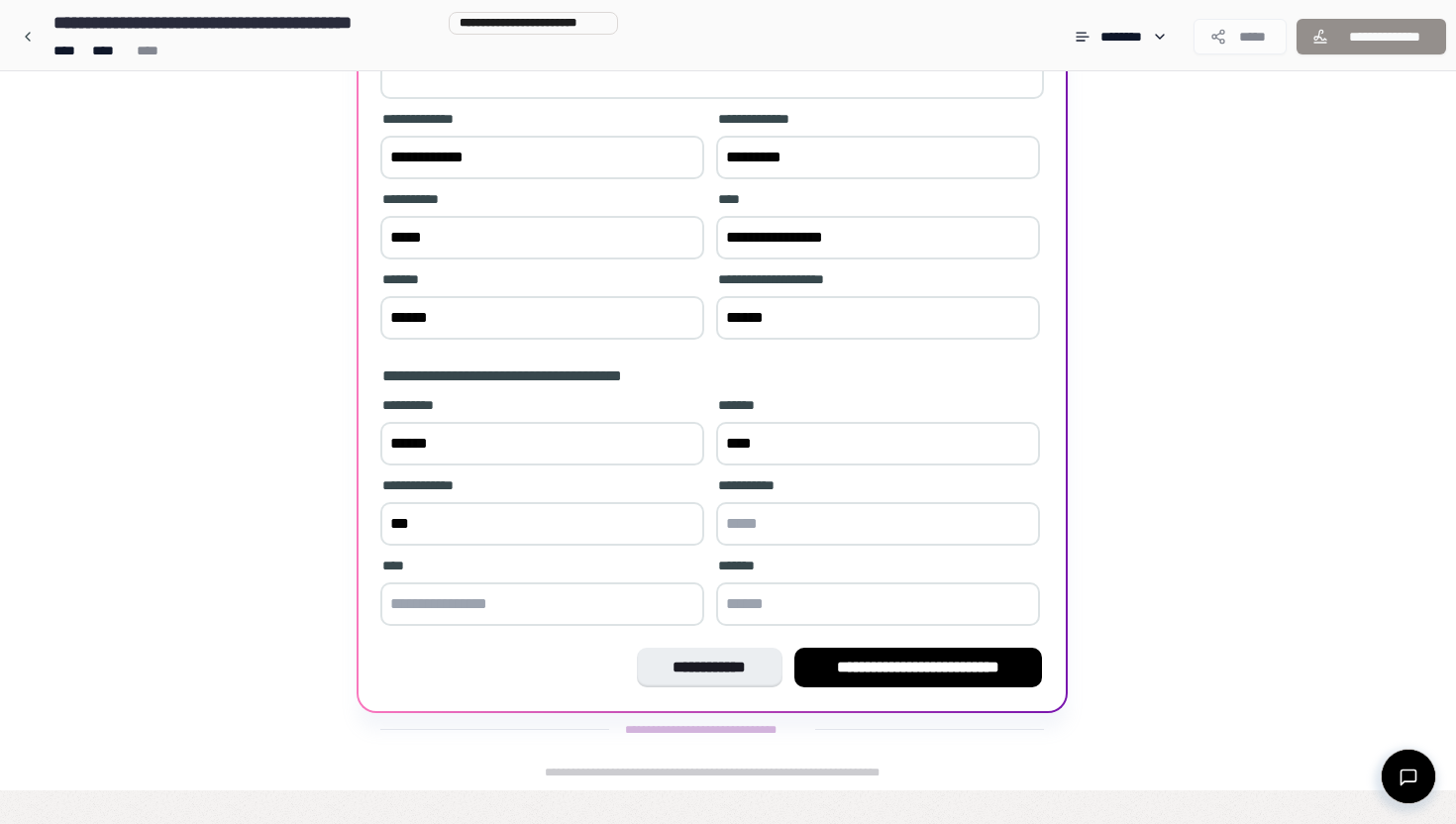 type on "***" 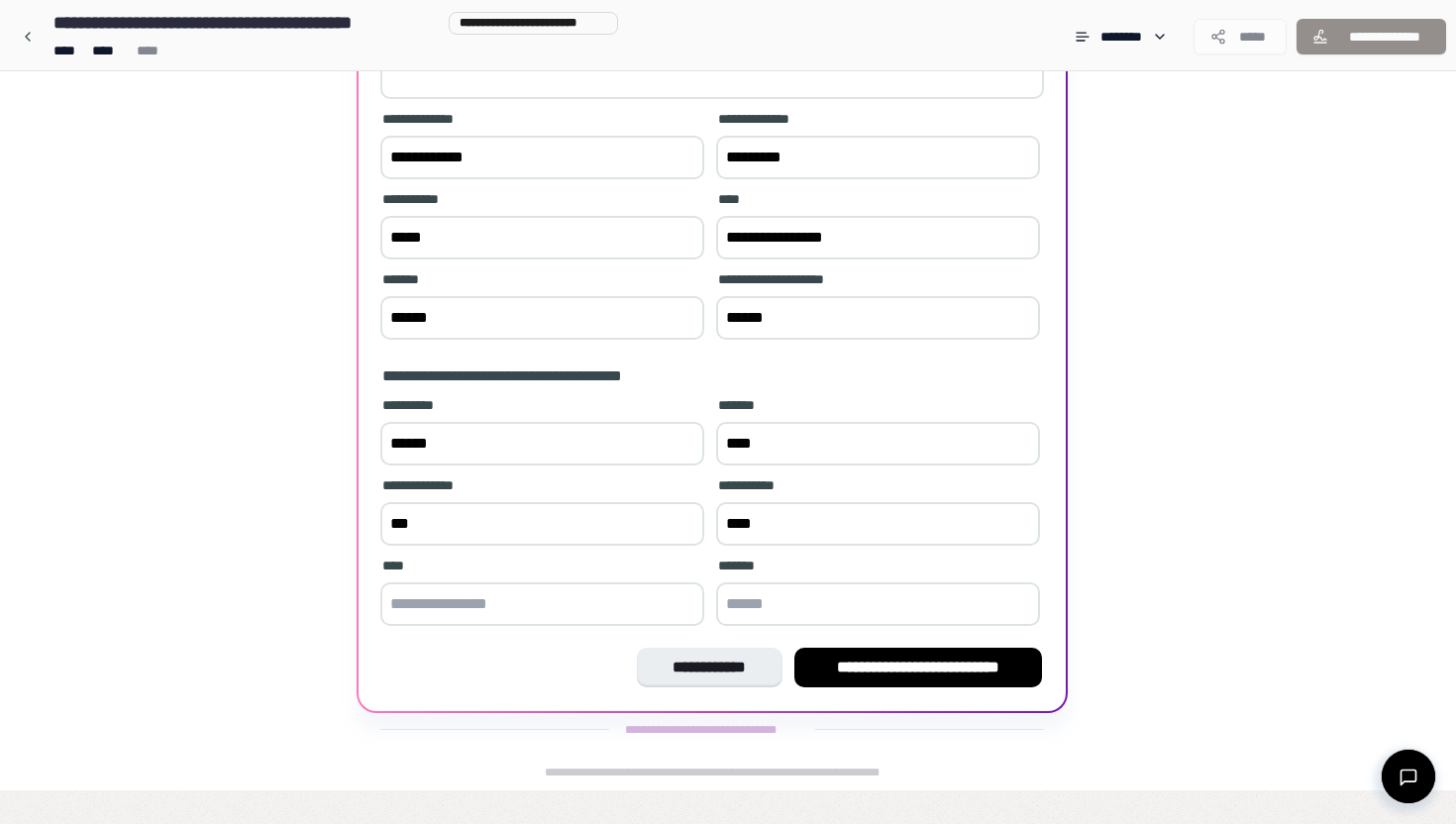 type on "****" 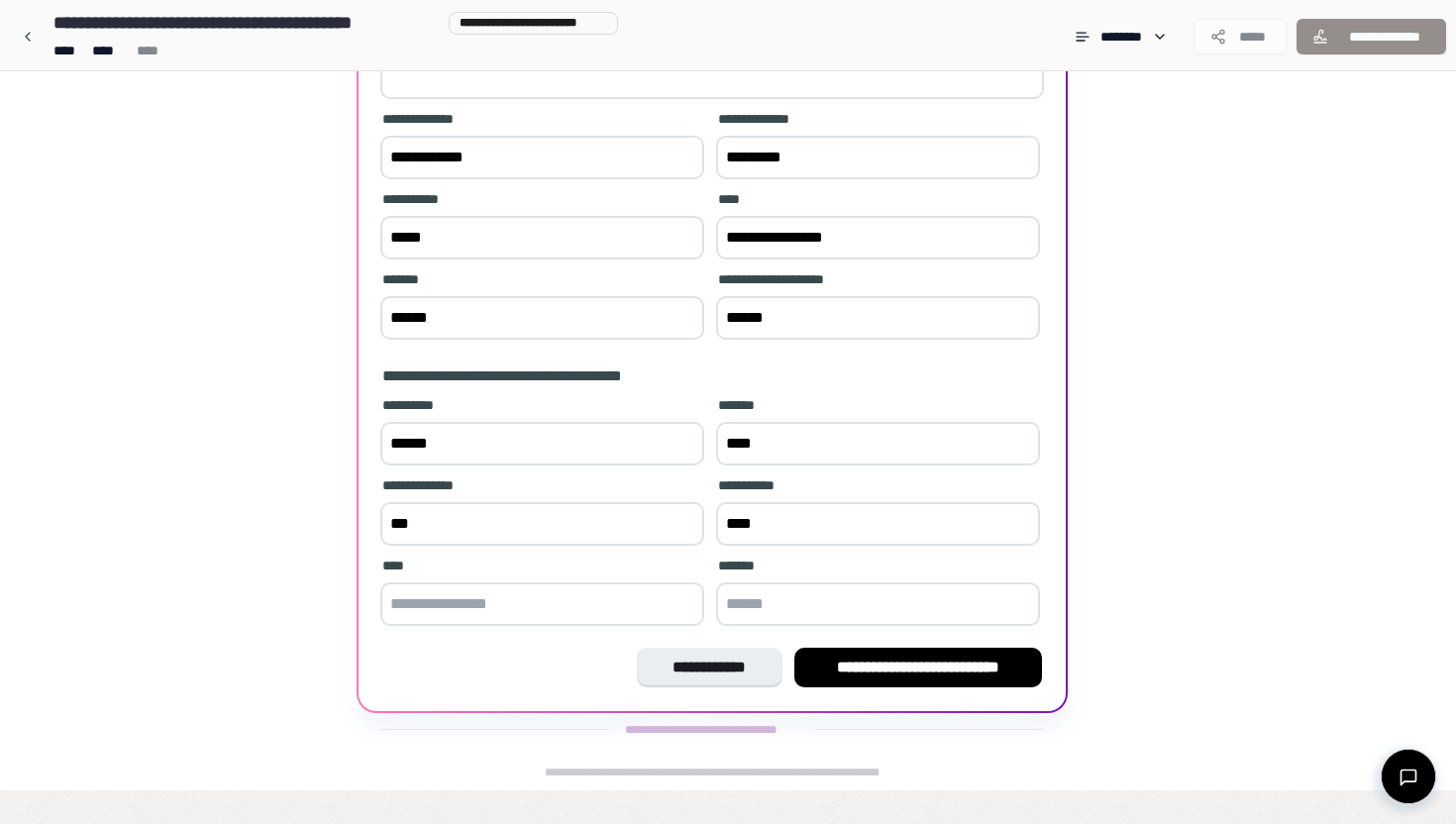click at bounding box center (542, 604) 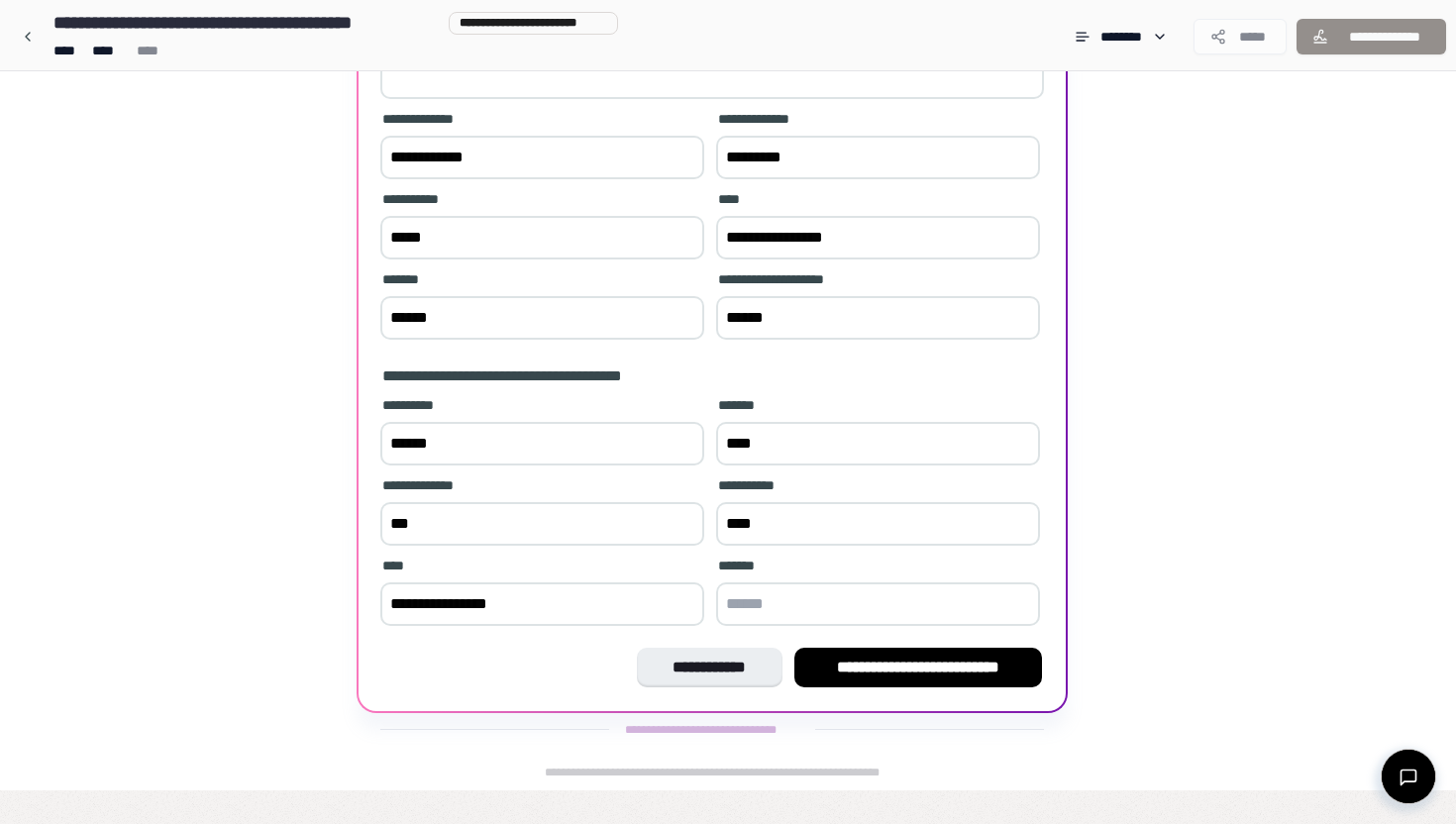 type on "**********" 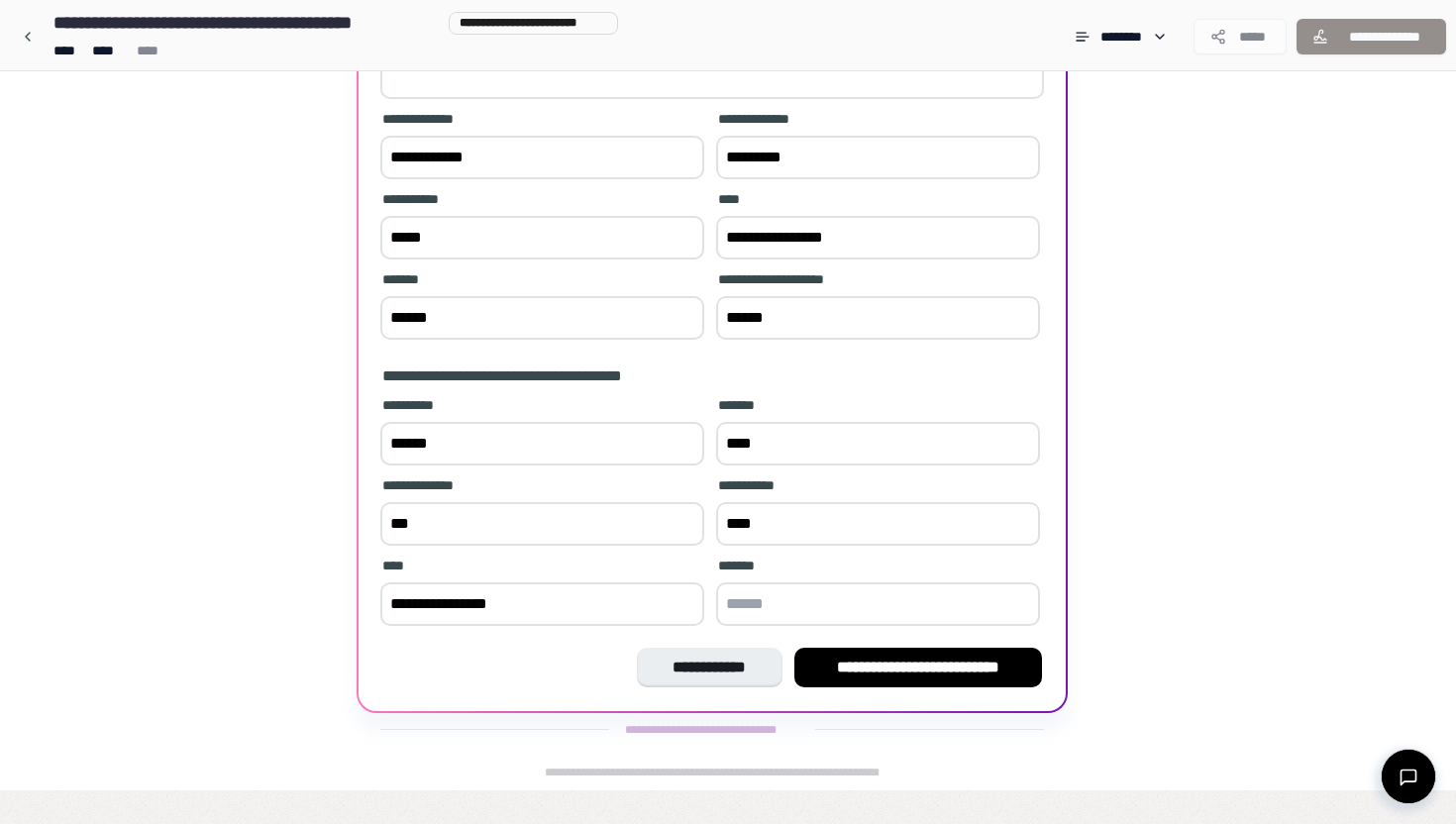 click at bounding box center [878, 604] 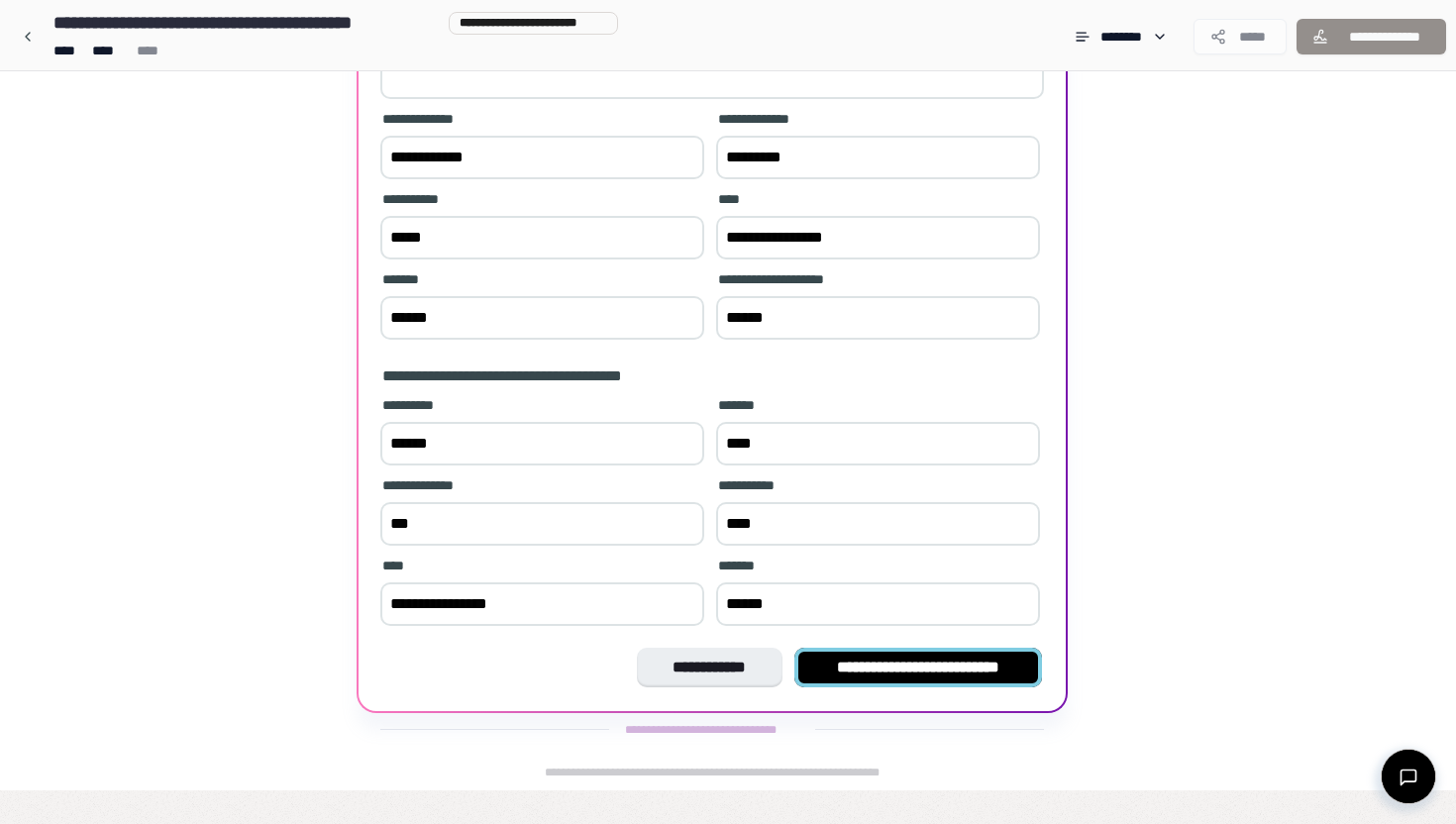 type on "******" 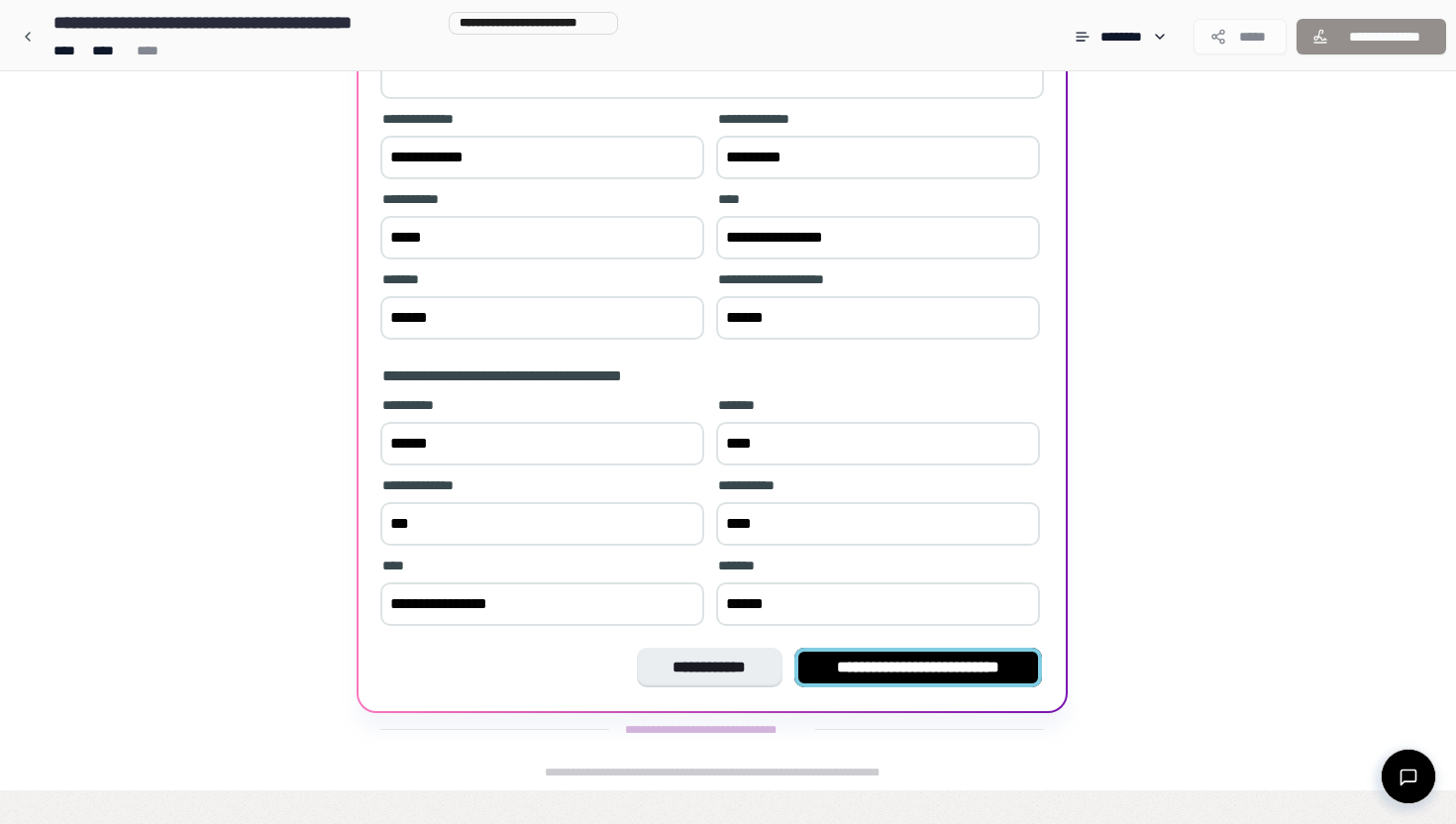 click on "**********" at bounding box center [918, 668] 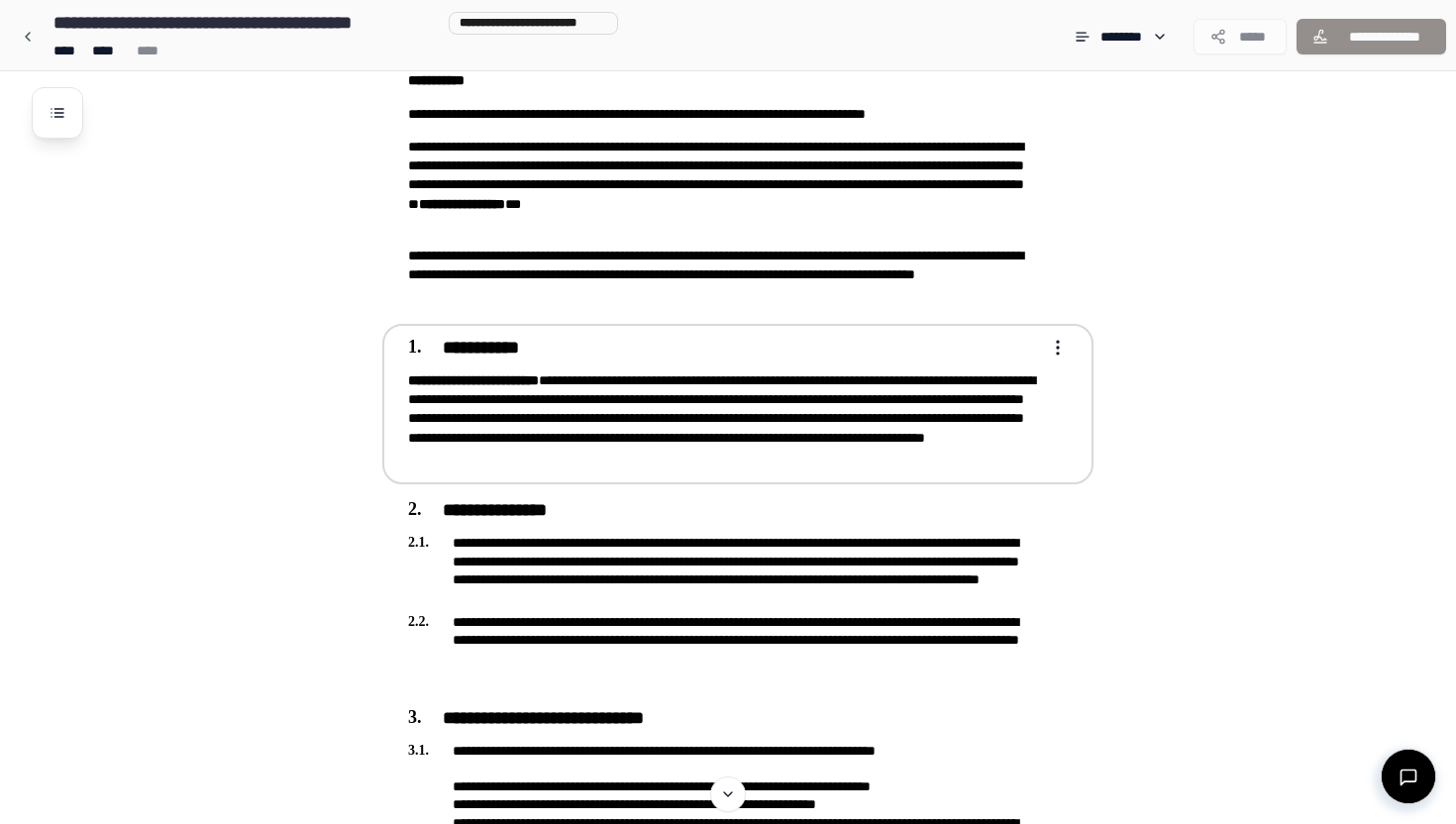 scroll, scrollTop: 223, scrollLeft: 0, axis: vertical 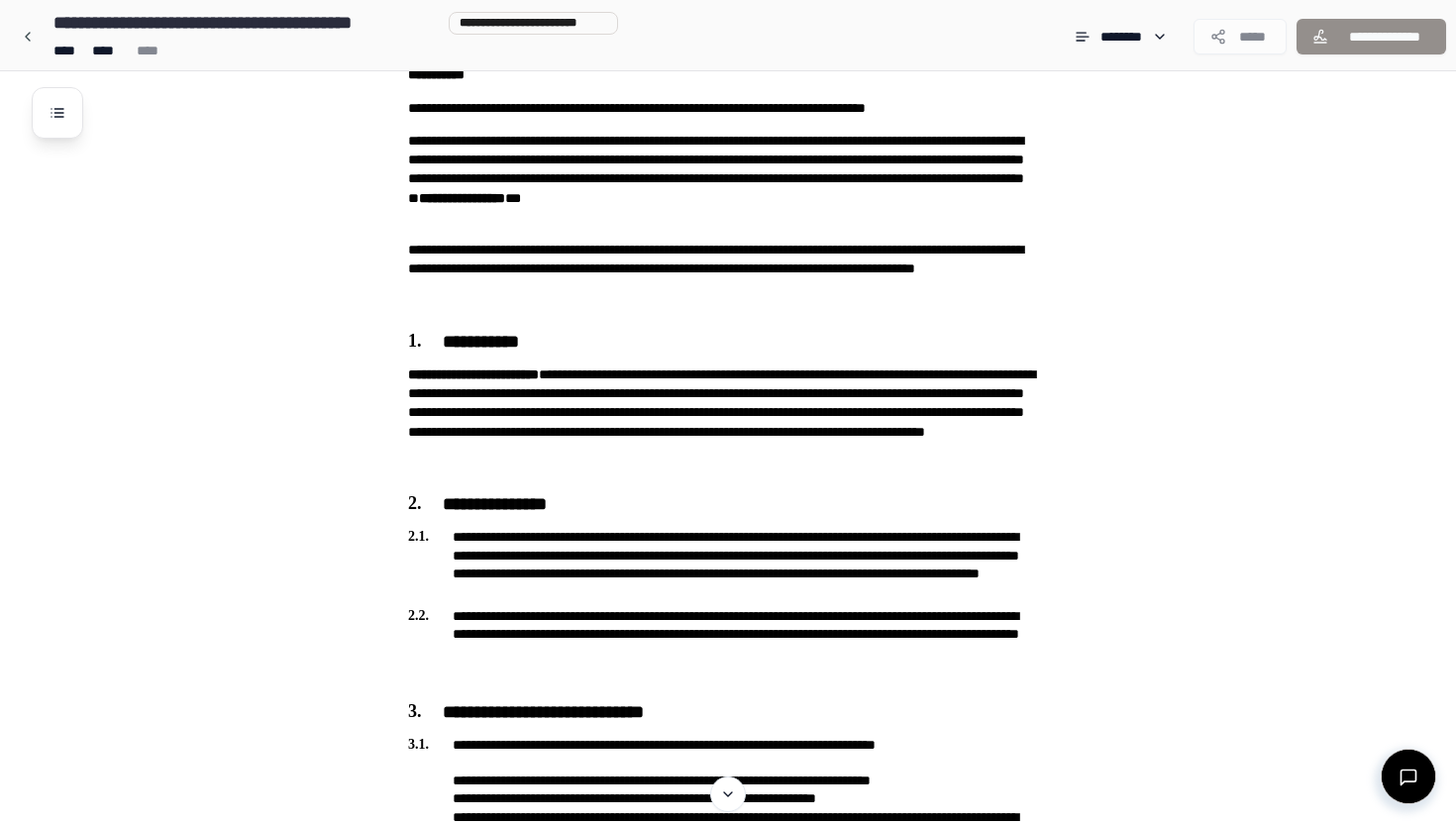 click on "**********" at bounding box center [754, 586] 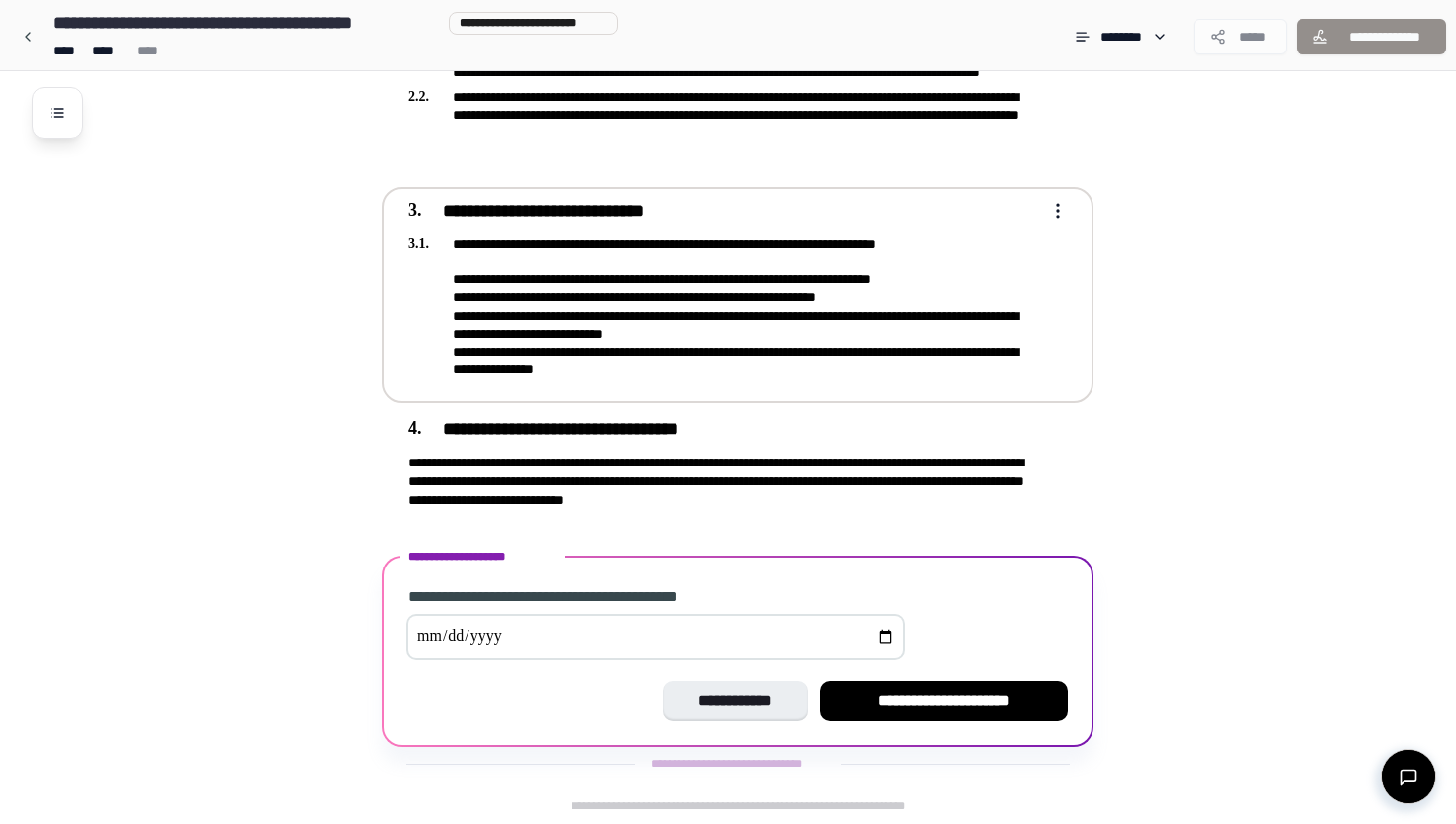scroll, scrollTop: 718, scrollLeft: 0, axis: vertical 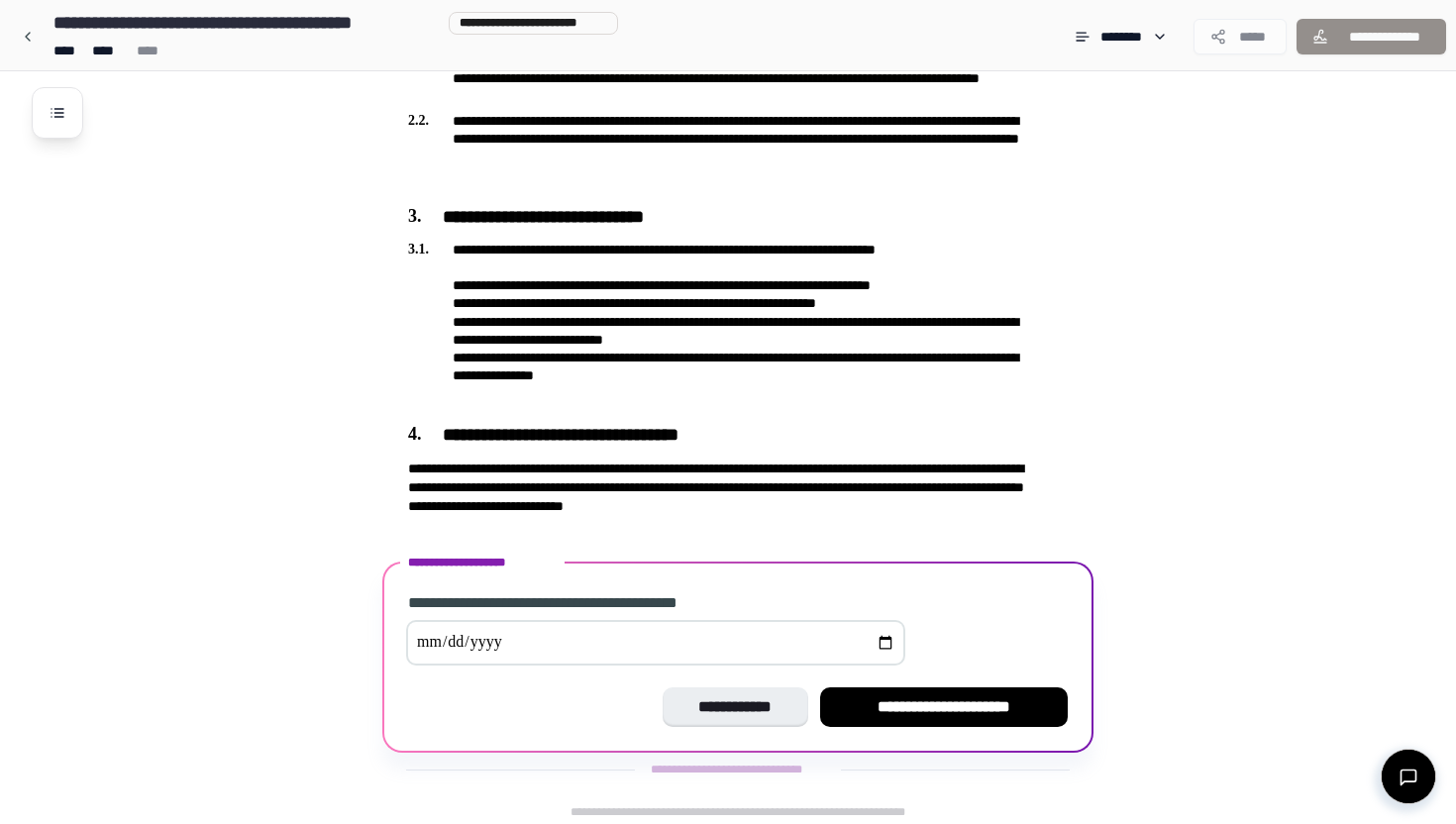 click at bounding box center (656, 643) 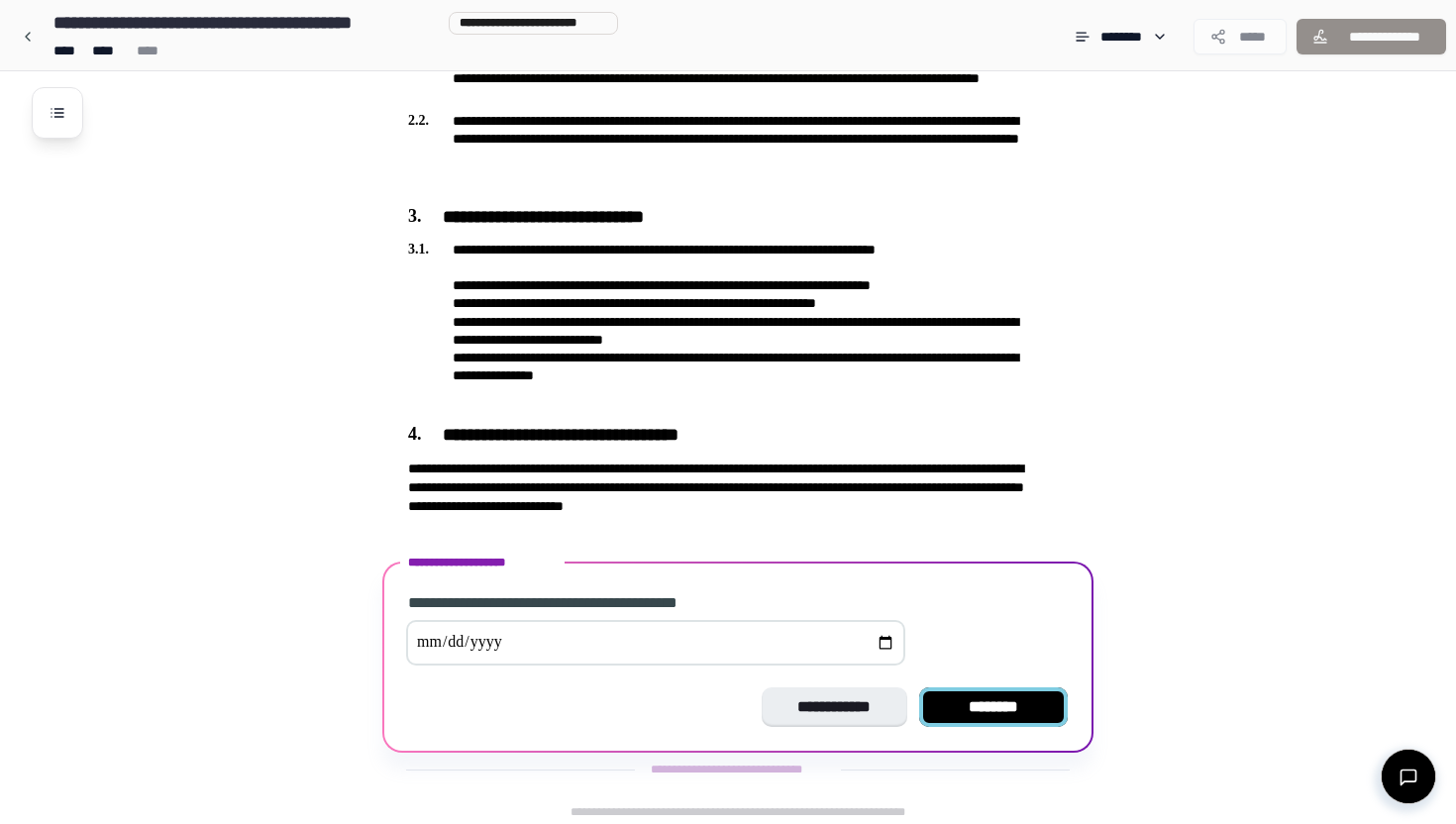 click on "********" at bounding box center [993, 707] 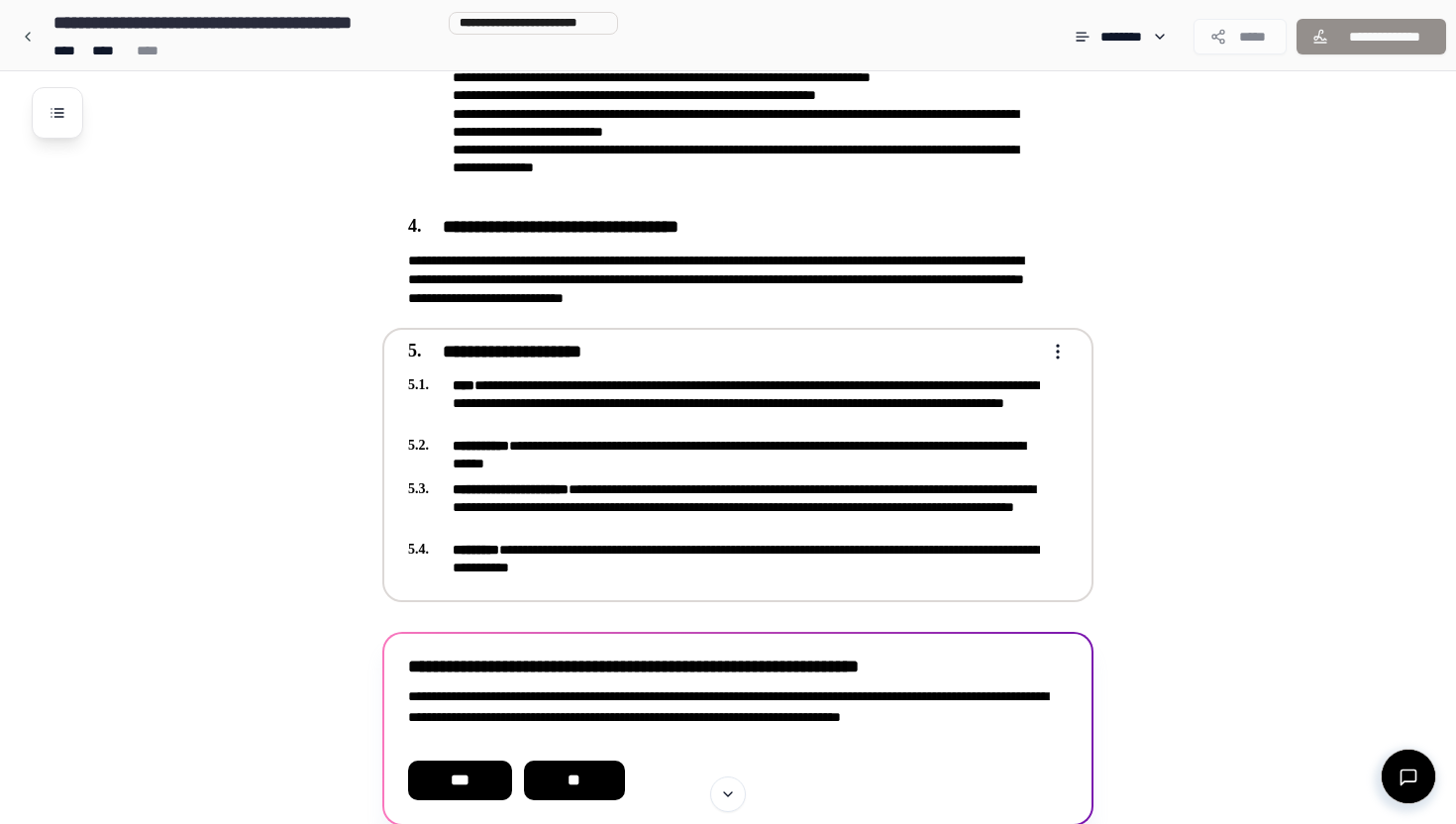 scroll, scrollTop: 1005, scrollLeft: 0, axis: vertical 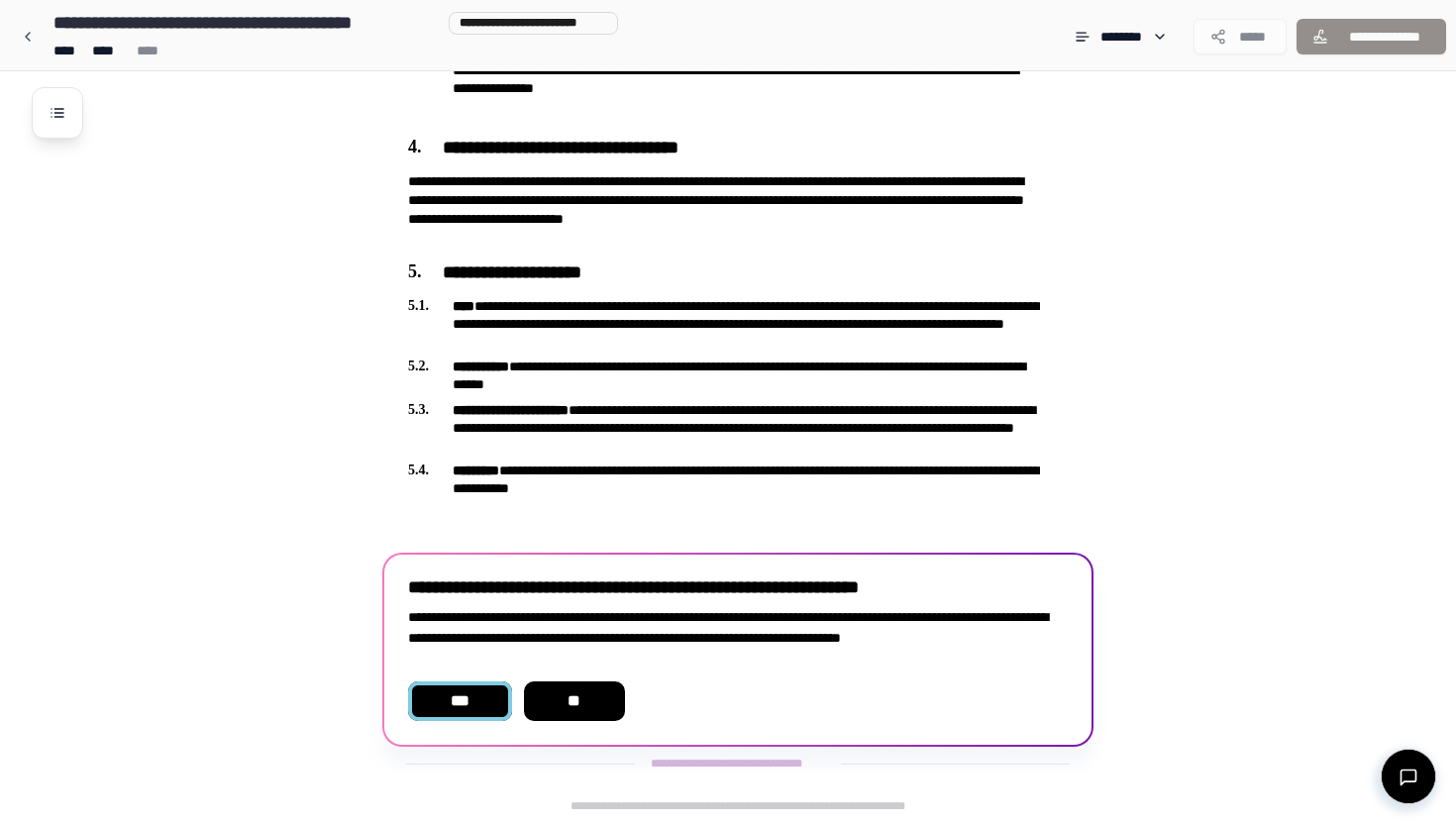 click on "***" at bounding box center (460, 701) 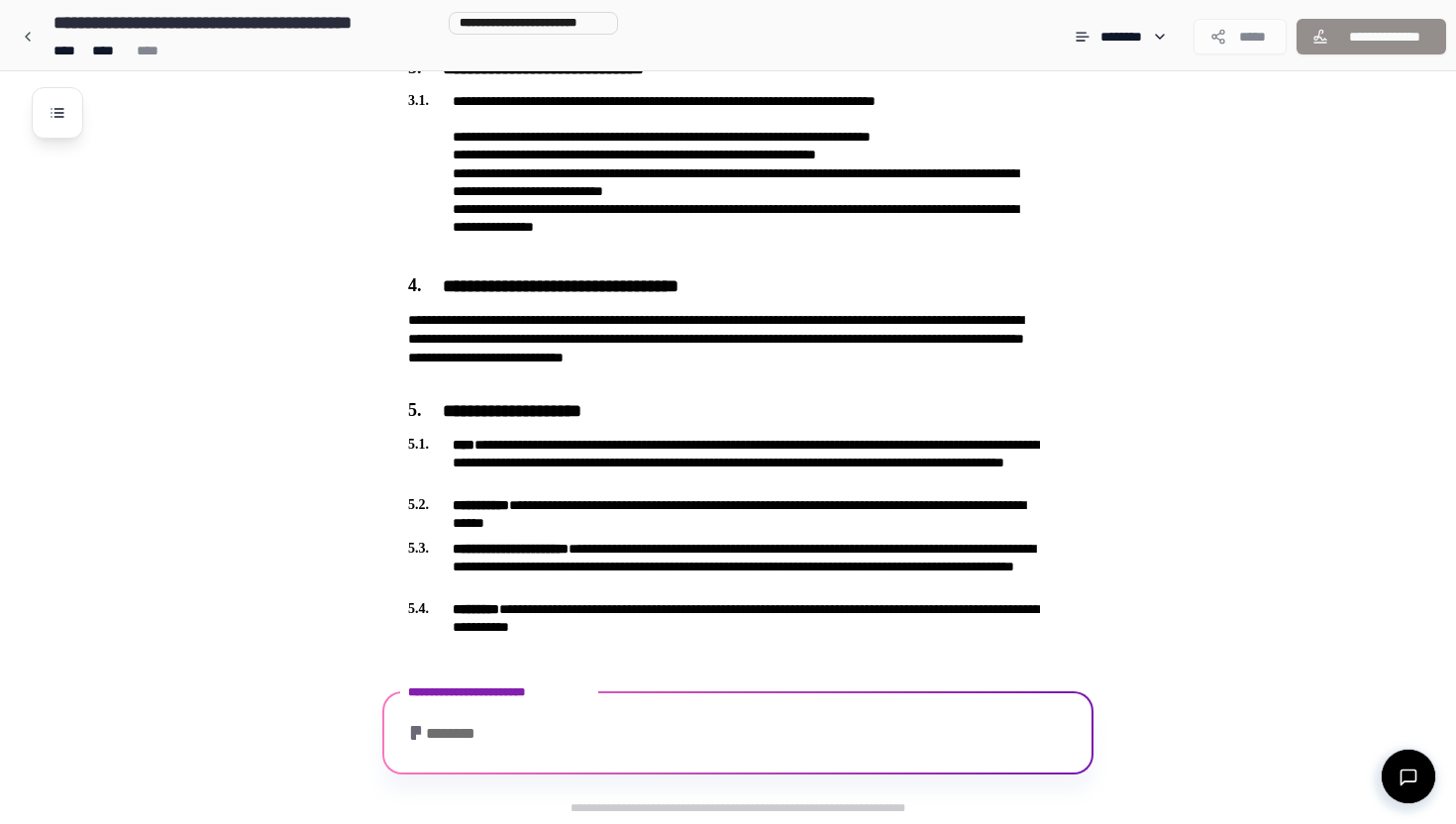 scroll, scrollTop: 1028, scrollLeft: 0, axis: vertical 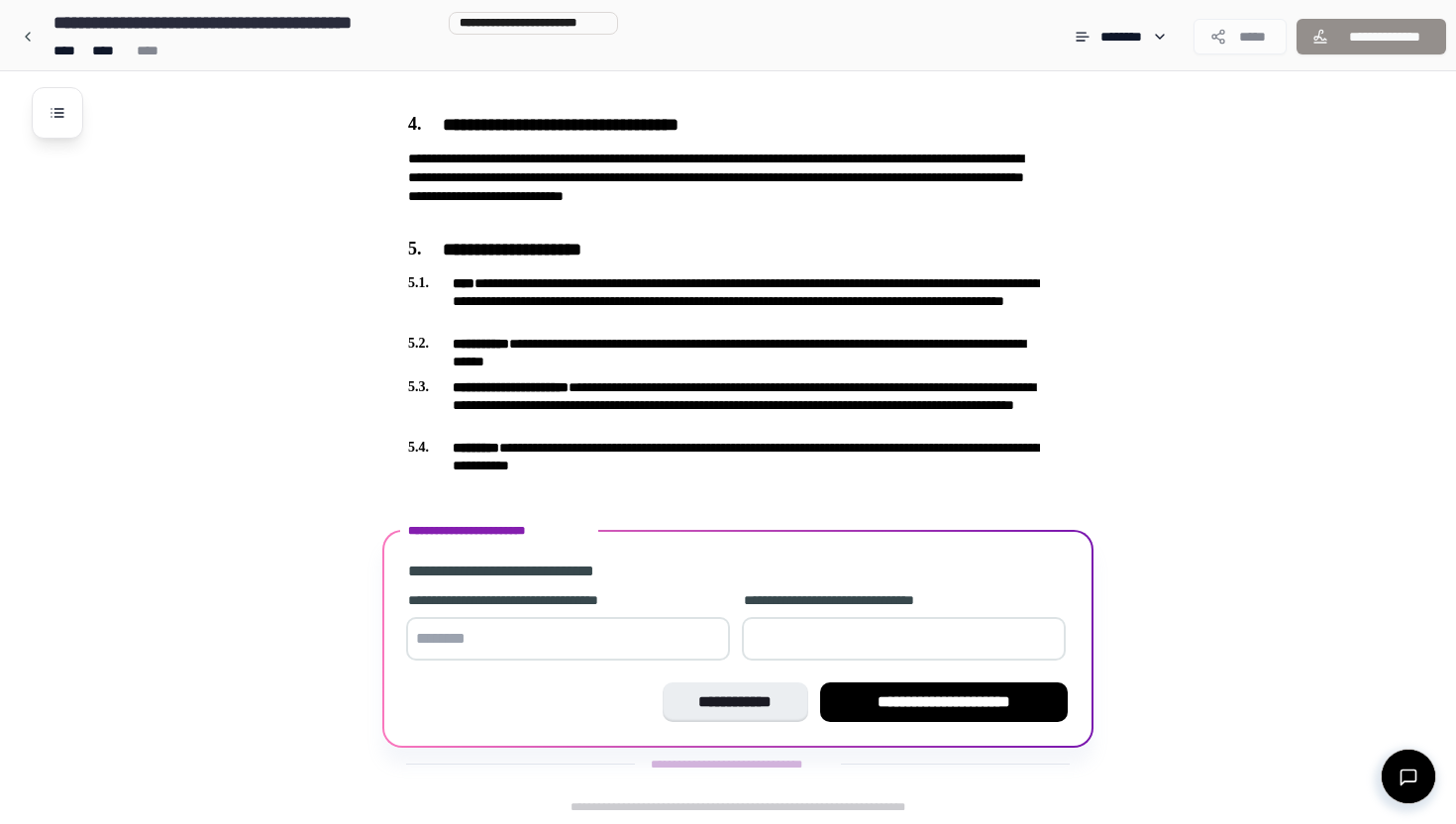 click at bounding box center [568, 639] 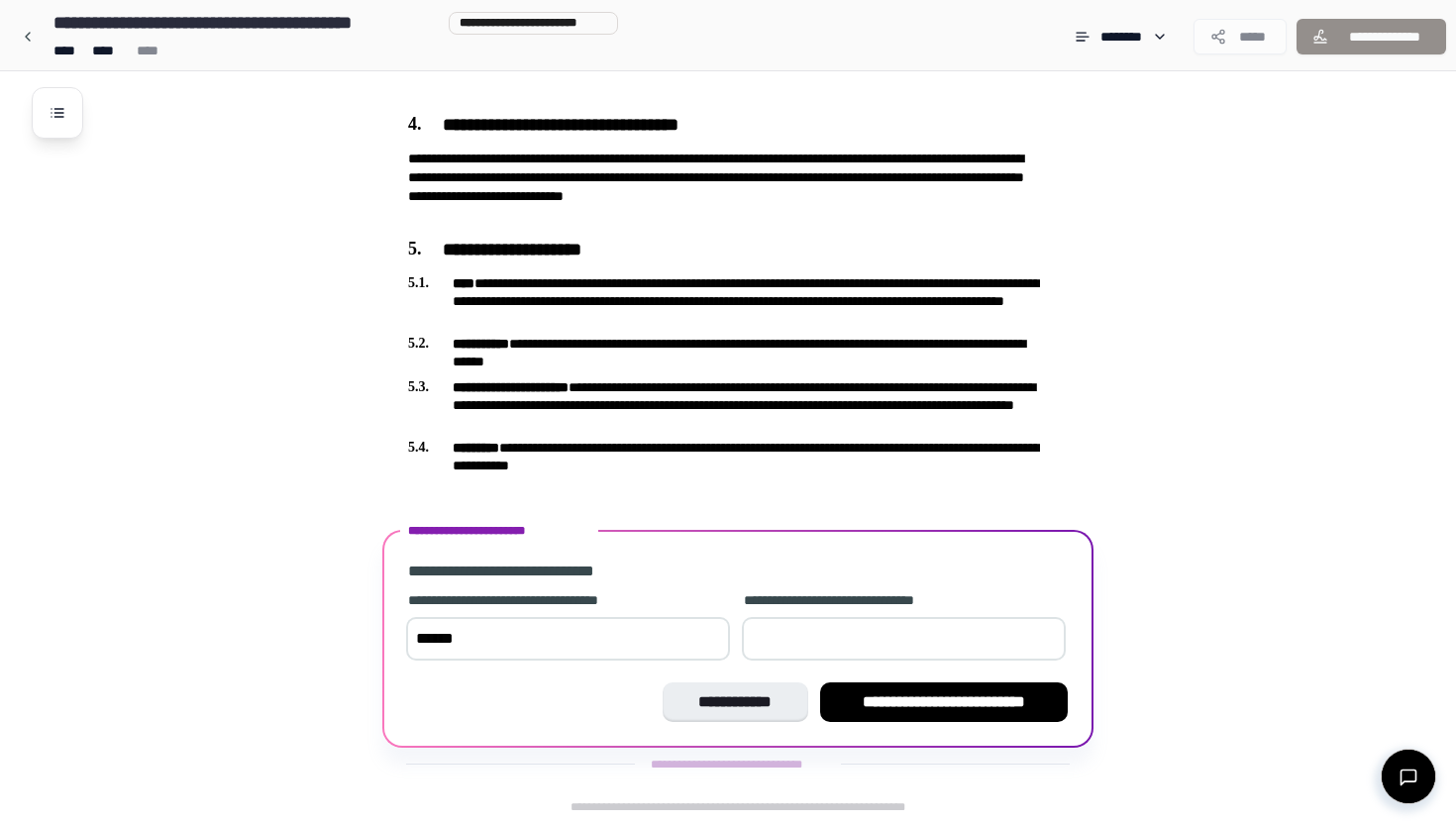 click at bounding box center [903, 639] 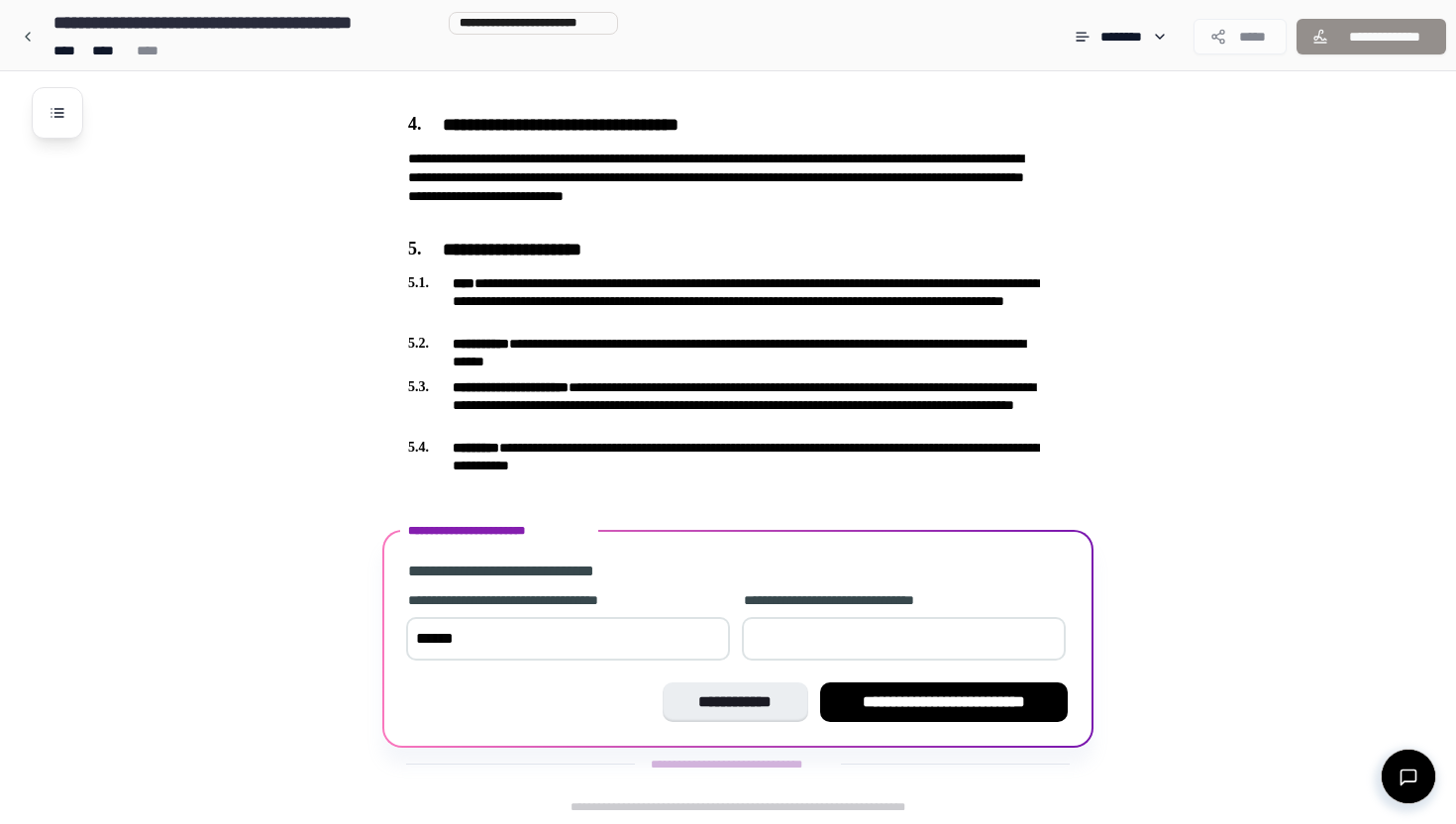 click on "******" at bounding box center [568, 639] 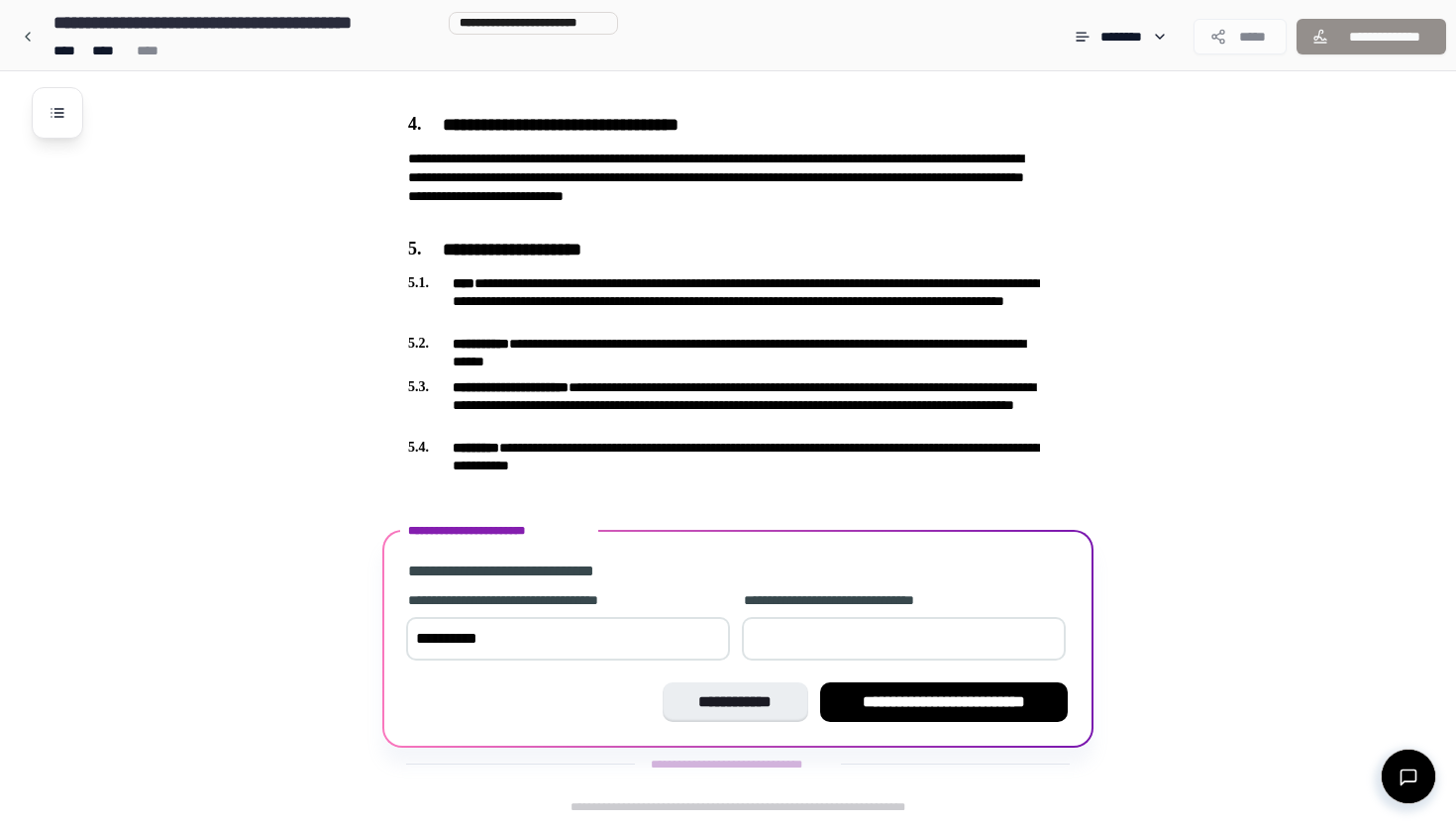 type on "**********" 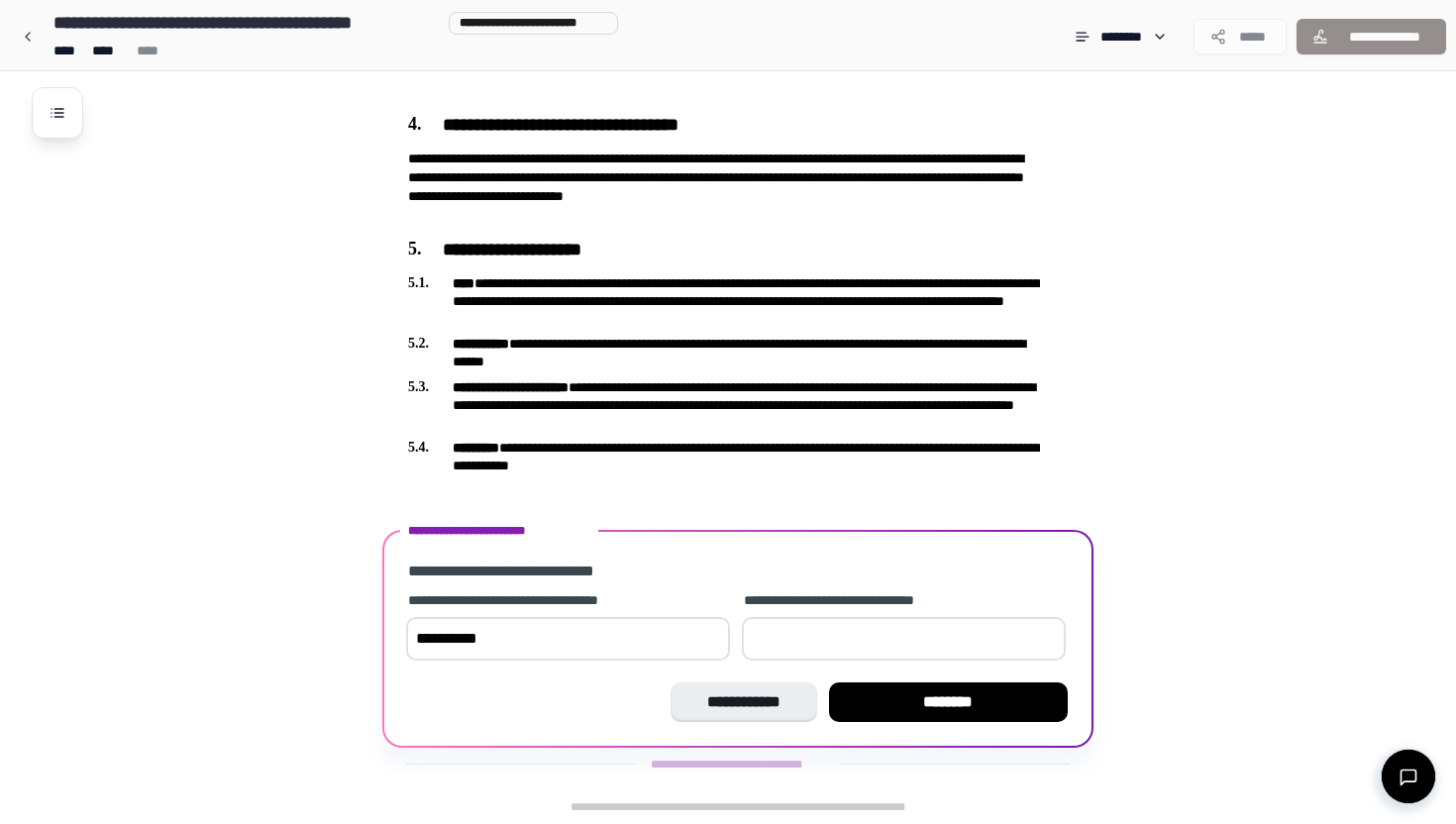 click on "*" at bounding box center (903, 639) 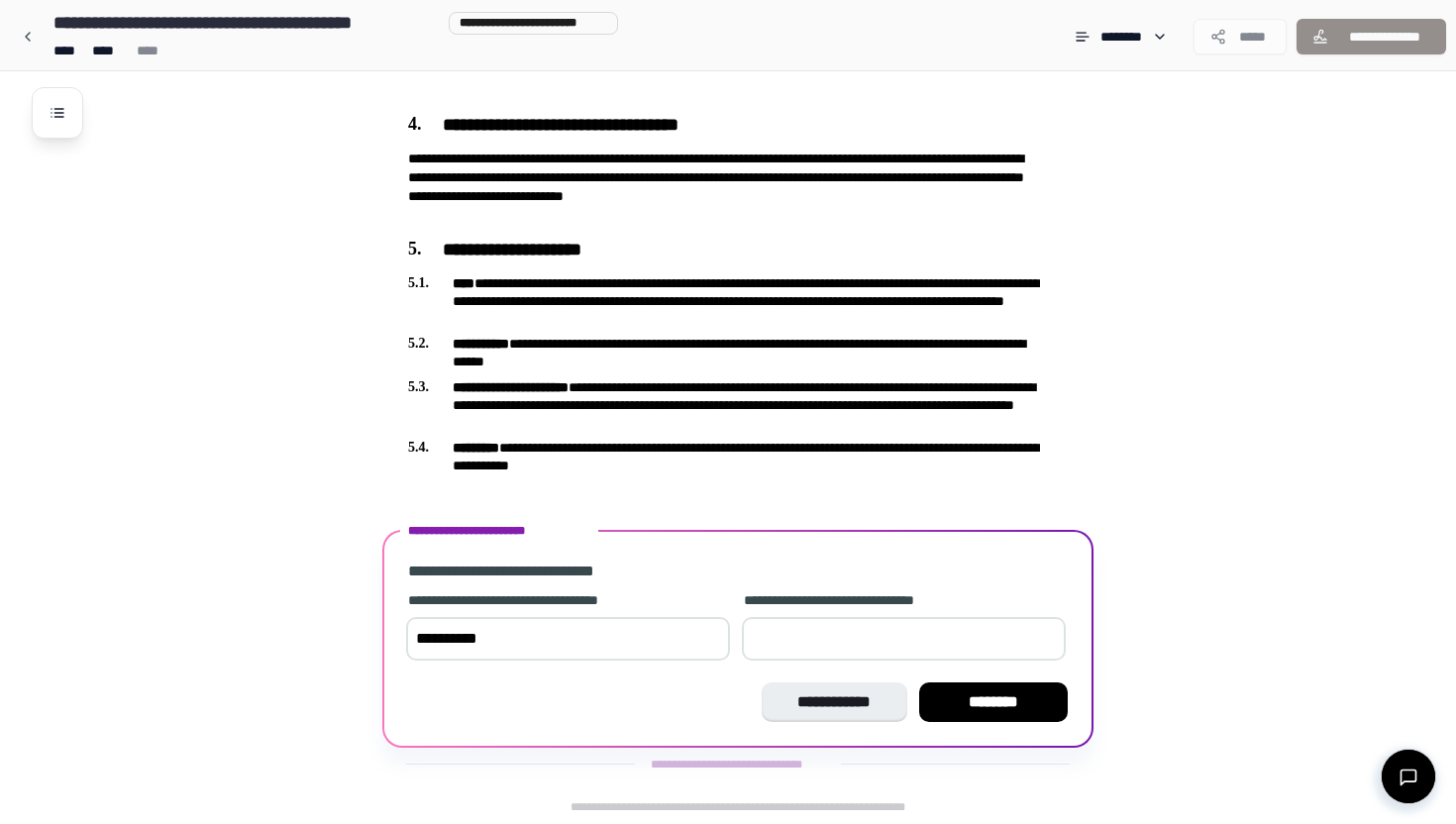 click on "*" at bounding box center [903, 639] 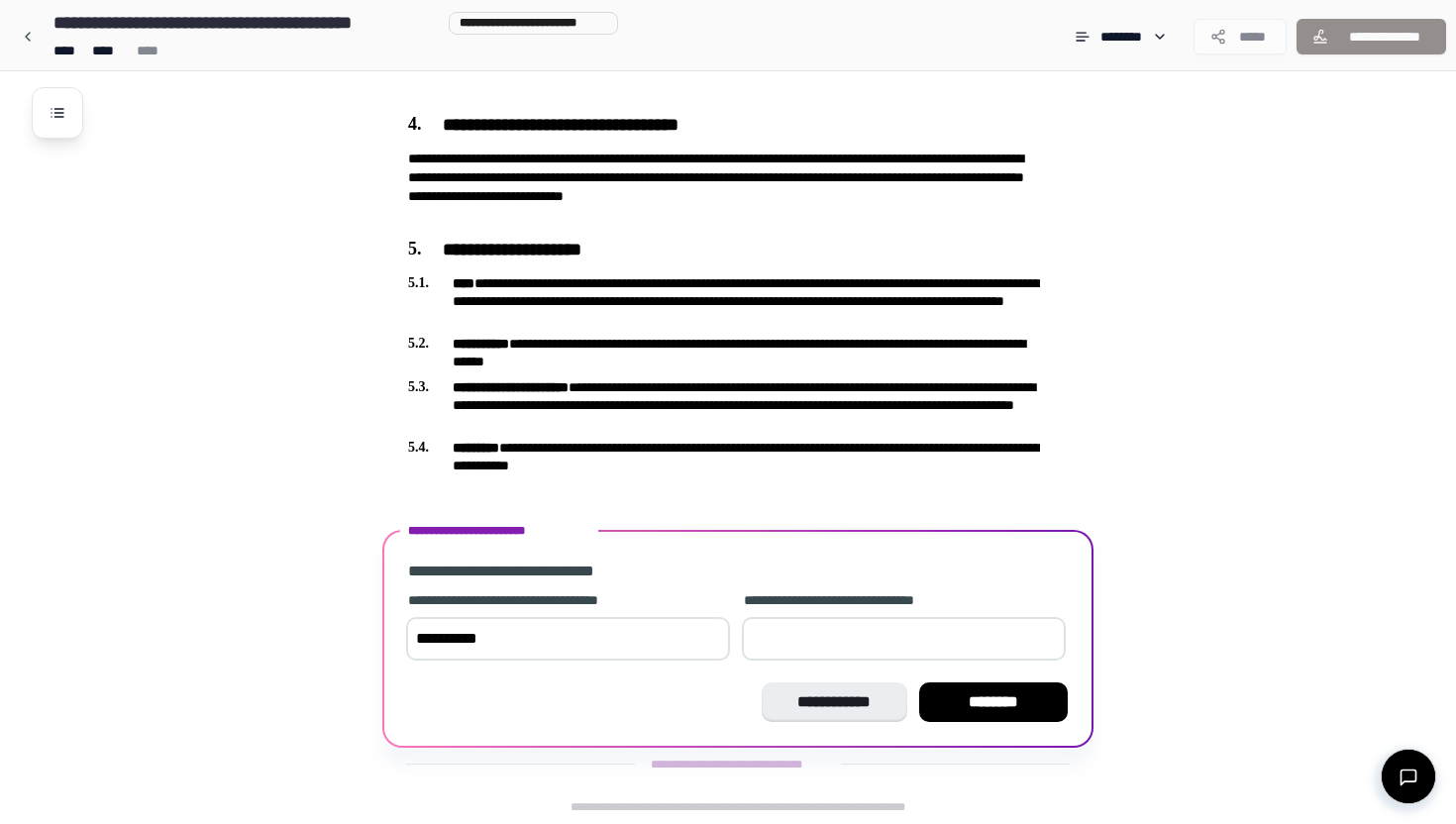 click on "*" at bounding box center (903, 639) 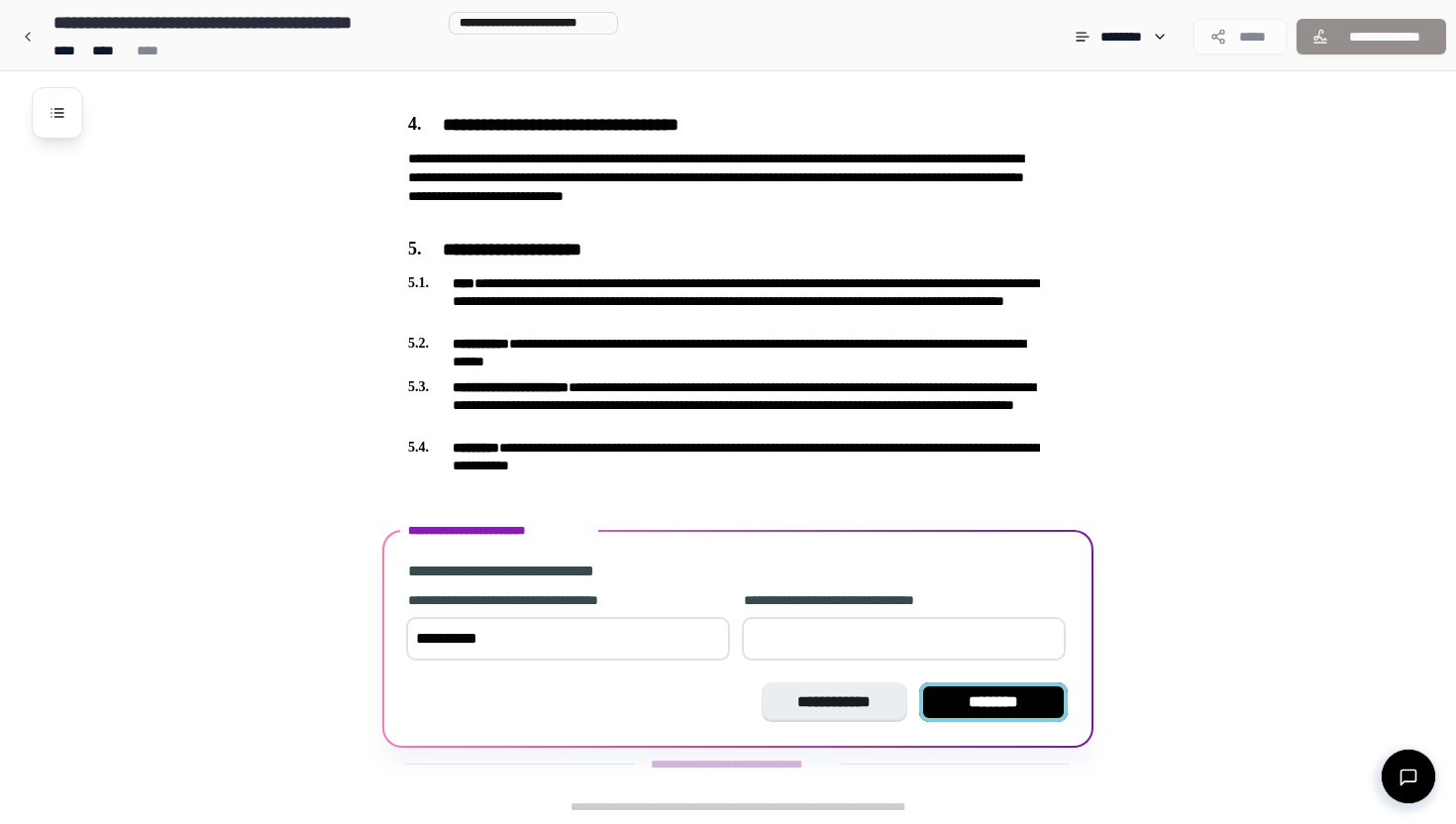 click on "********" at bounding box center [993, 702] 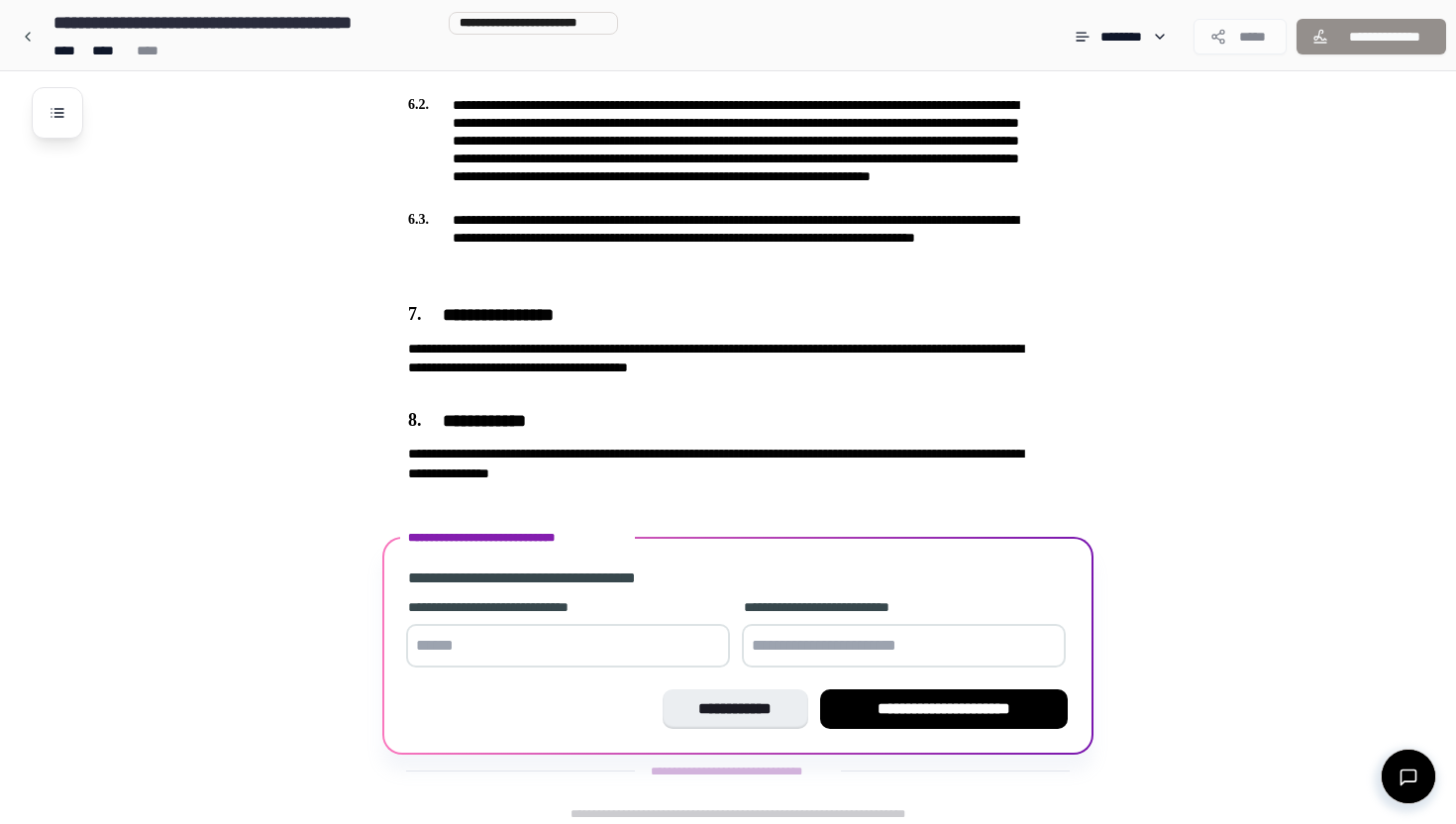 scroll, scrollTop: 1578, scrollLeft: 0, axis: vertical 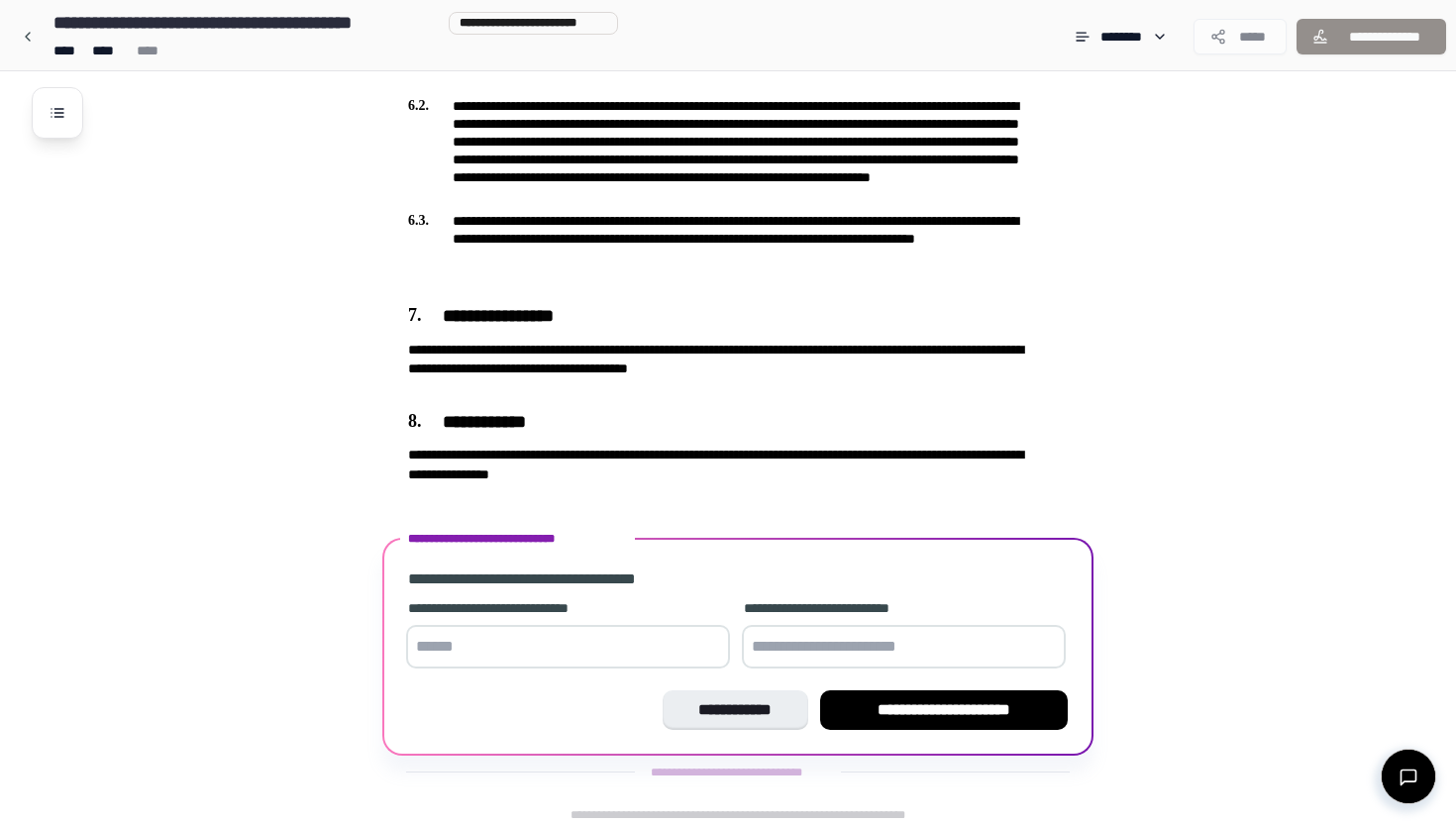 click at bounding box center (568, 647) 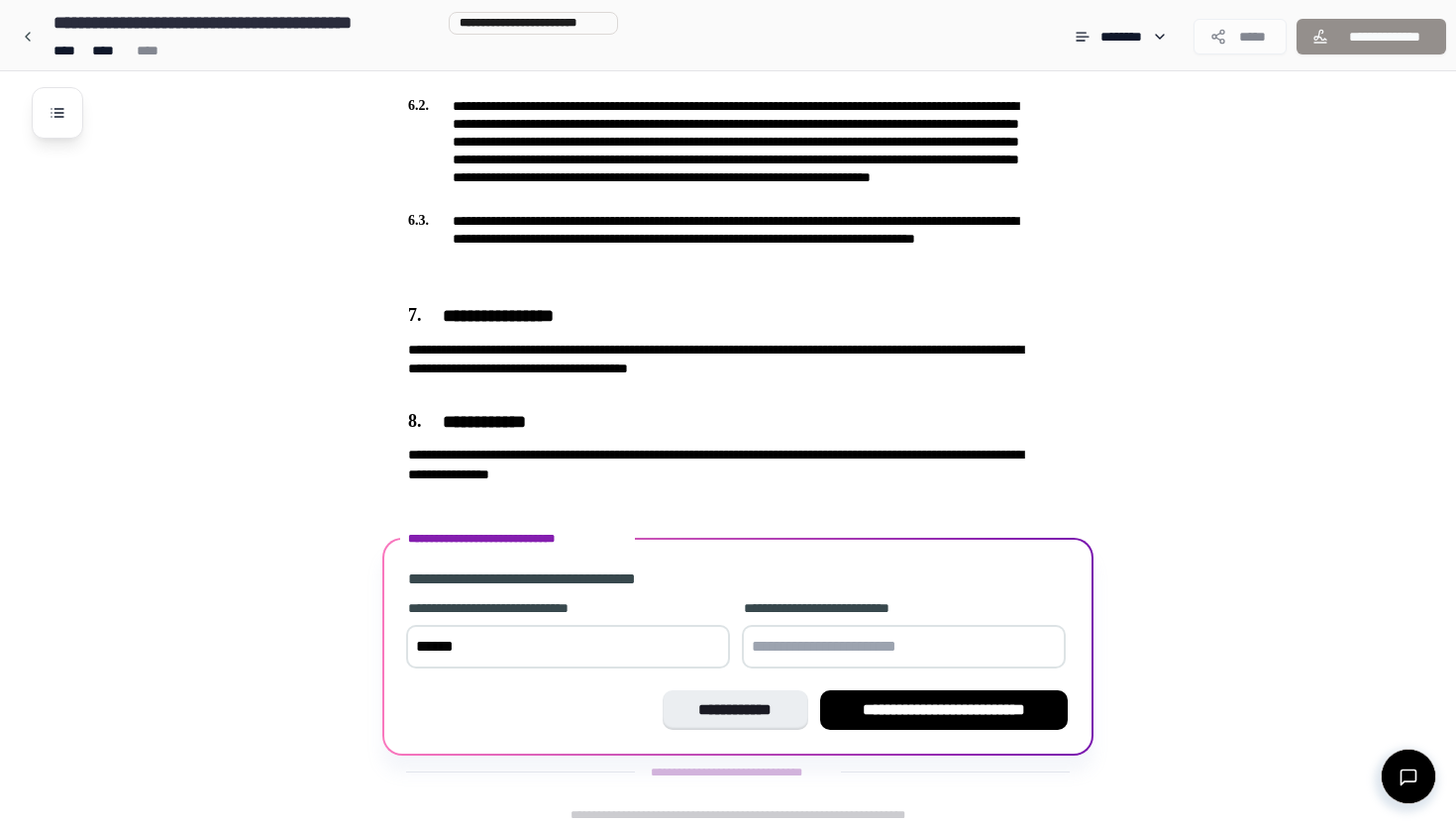 type on "******" 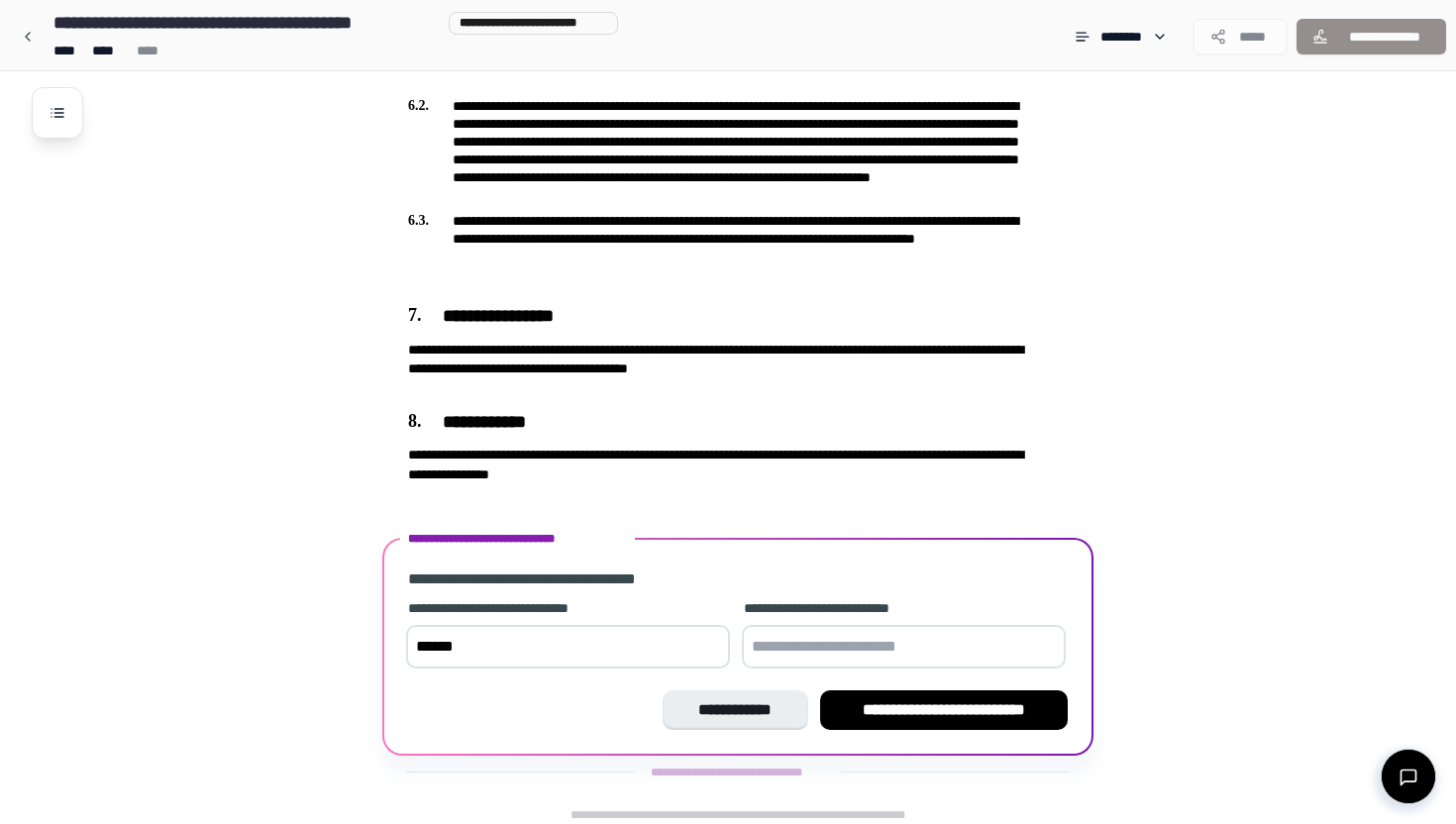 click at bounding box center (903, 647) 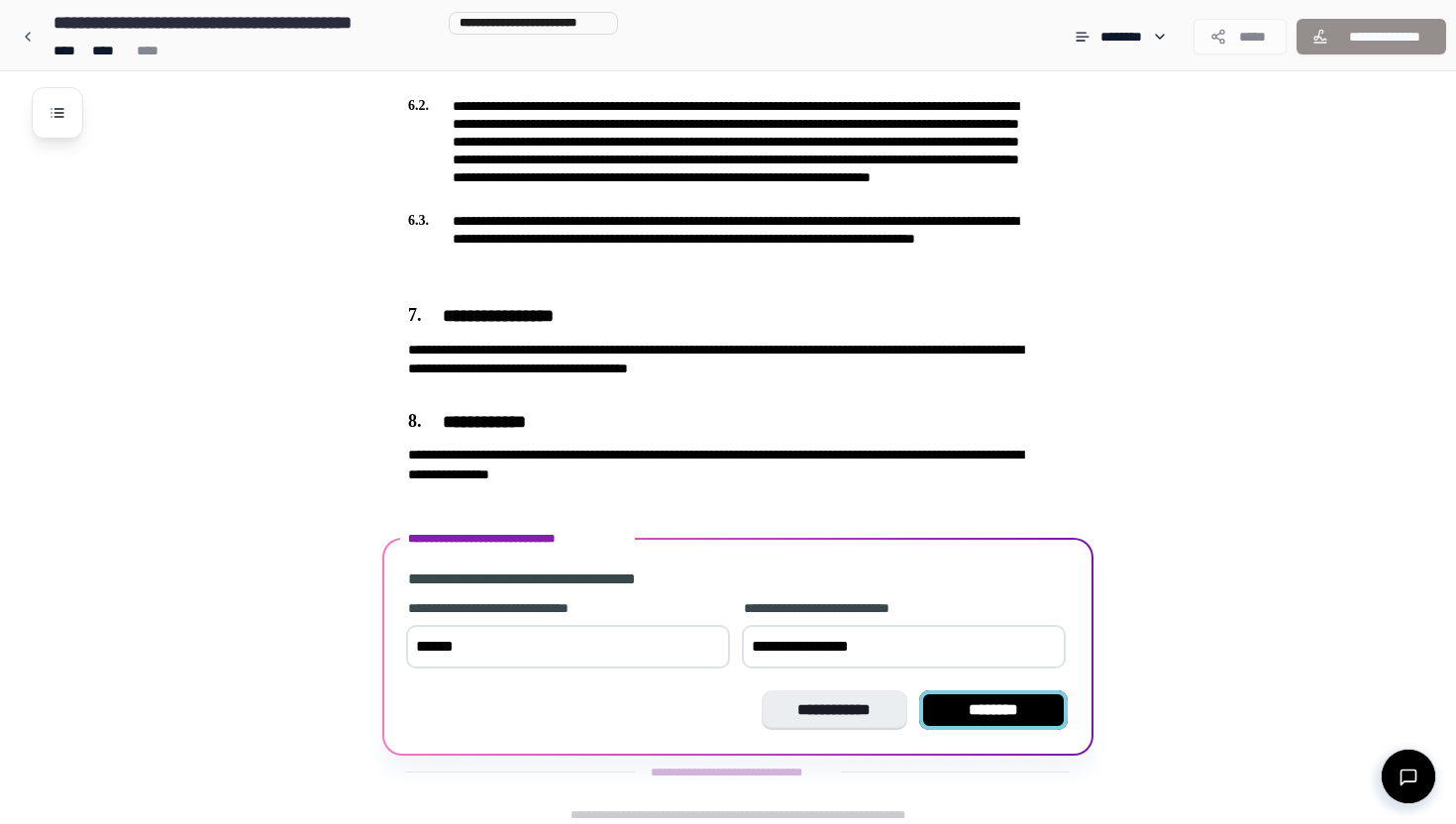 type on "**********" 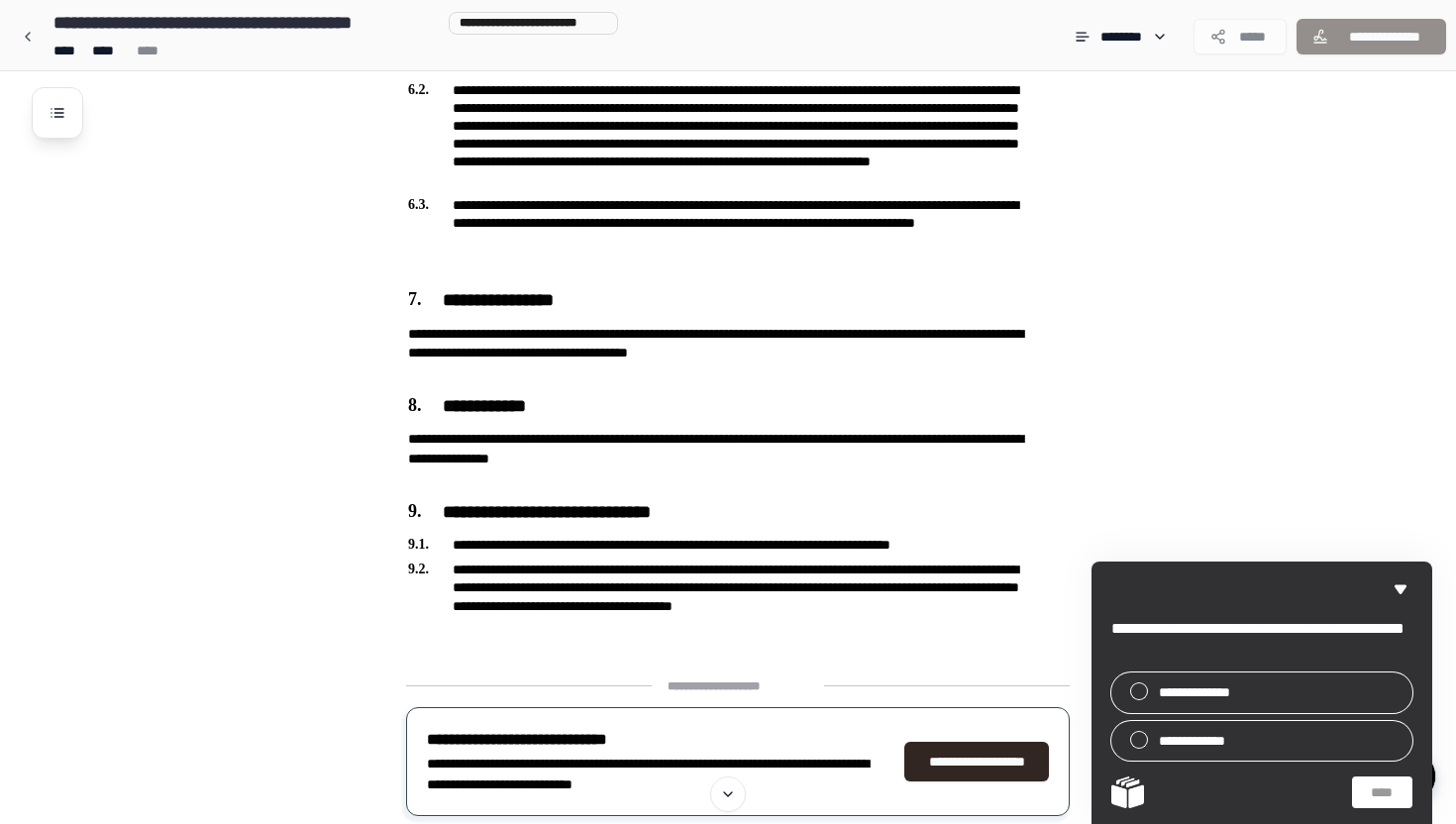 scroll, scrollTop: 1595, scrollLeft: 0, axis: vertical 